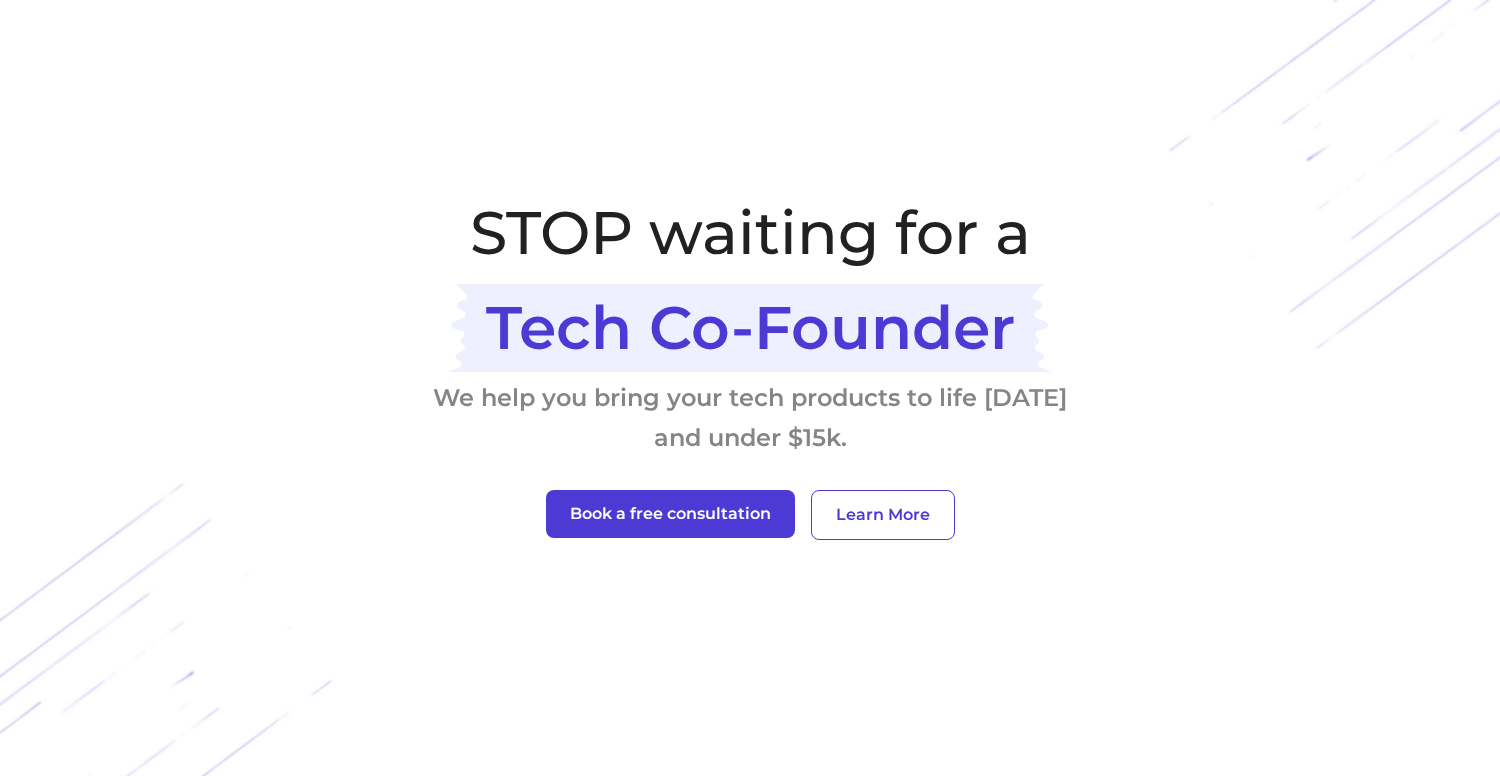 scroll, scrollTop: 0, scrollLeft: 0, axis: both 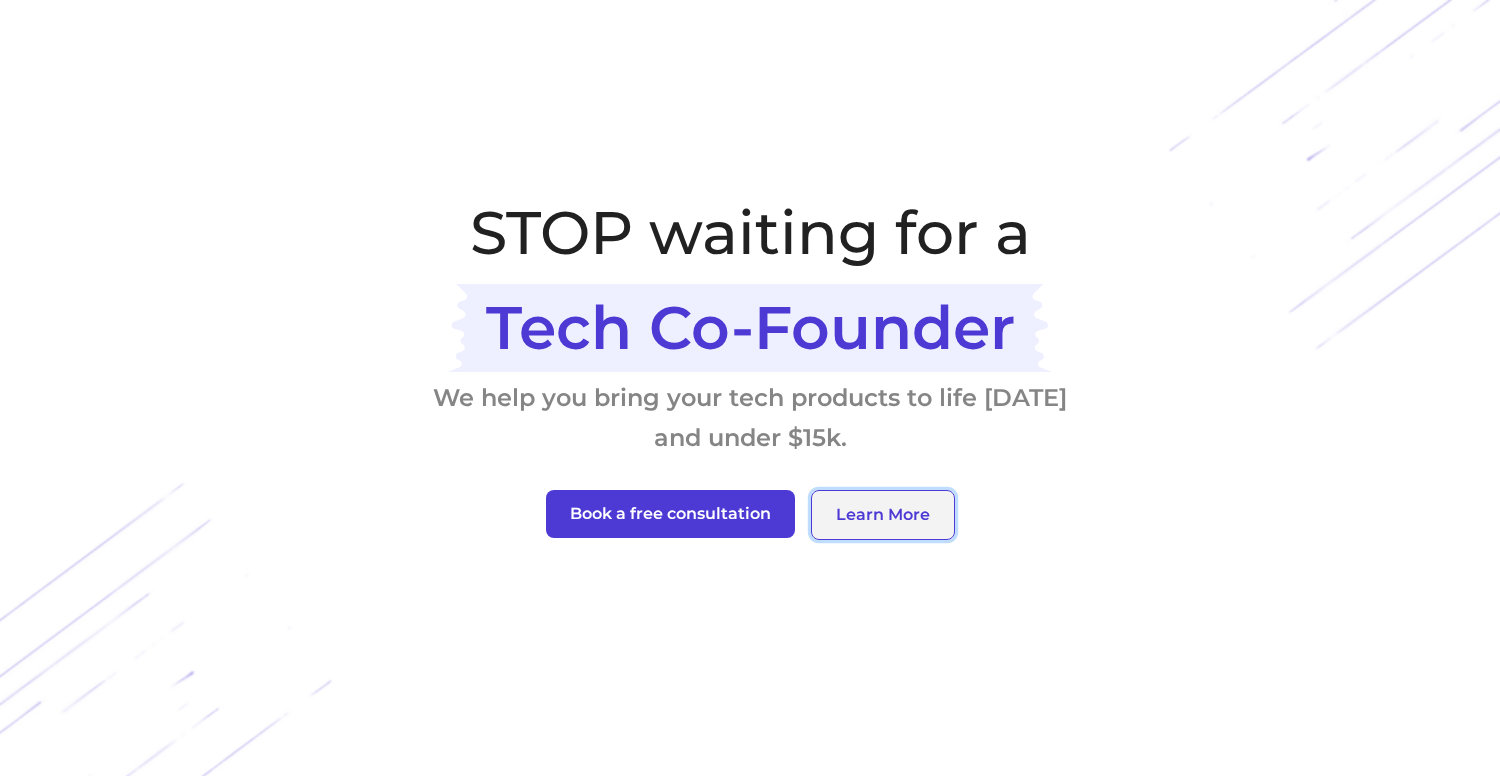 click on "Learn More" at bounding box center [883, 515] 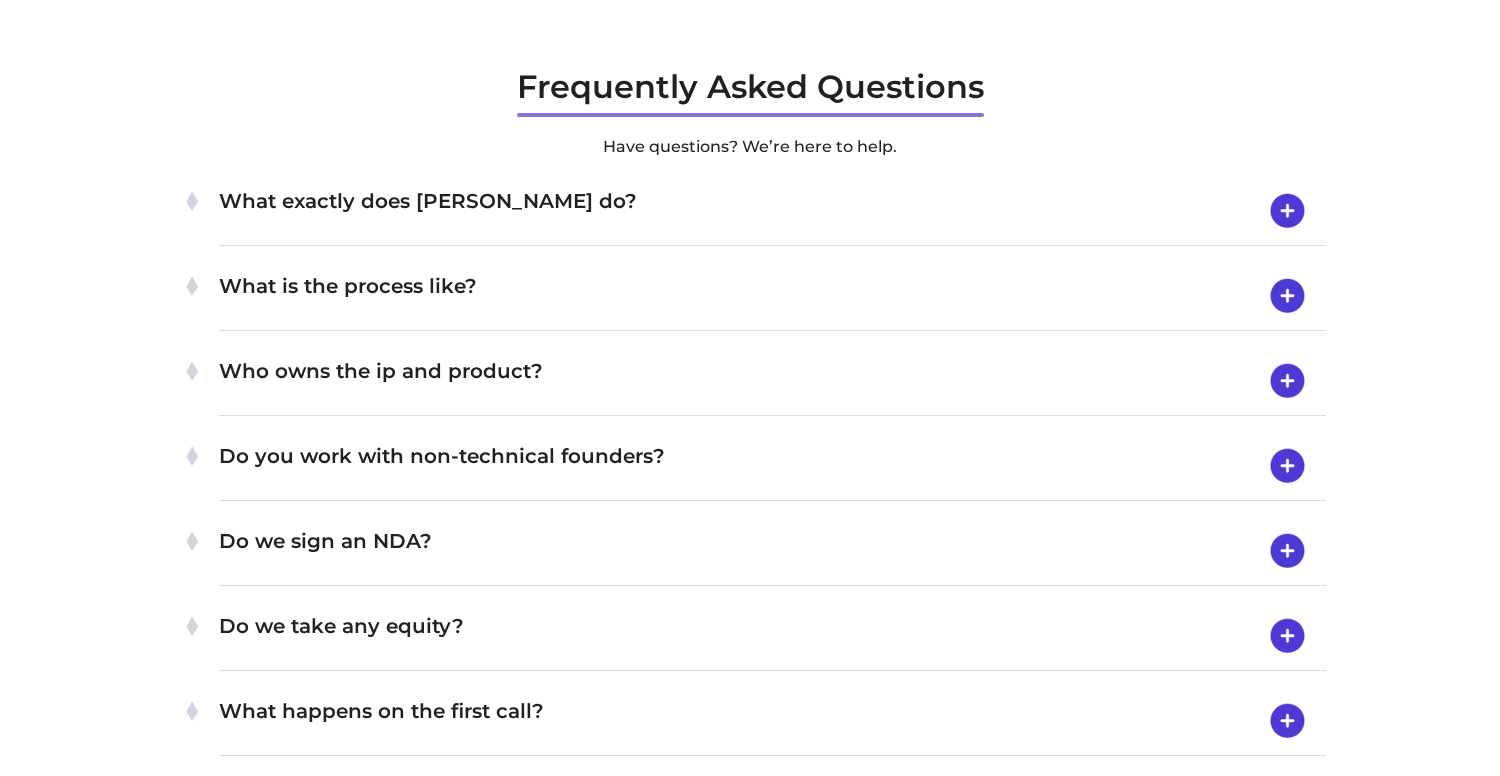 scroll, scrollTop: 3363, scrollLeft: 0, axis: vertical 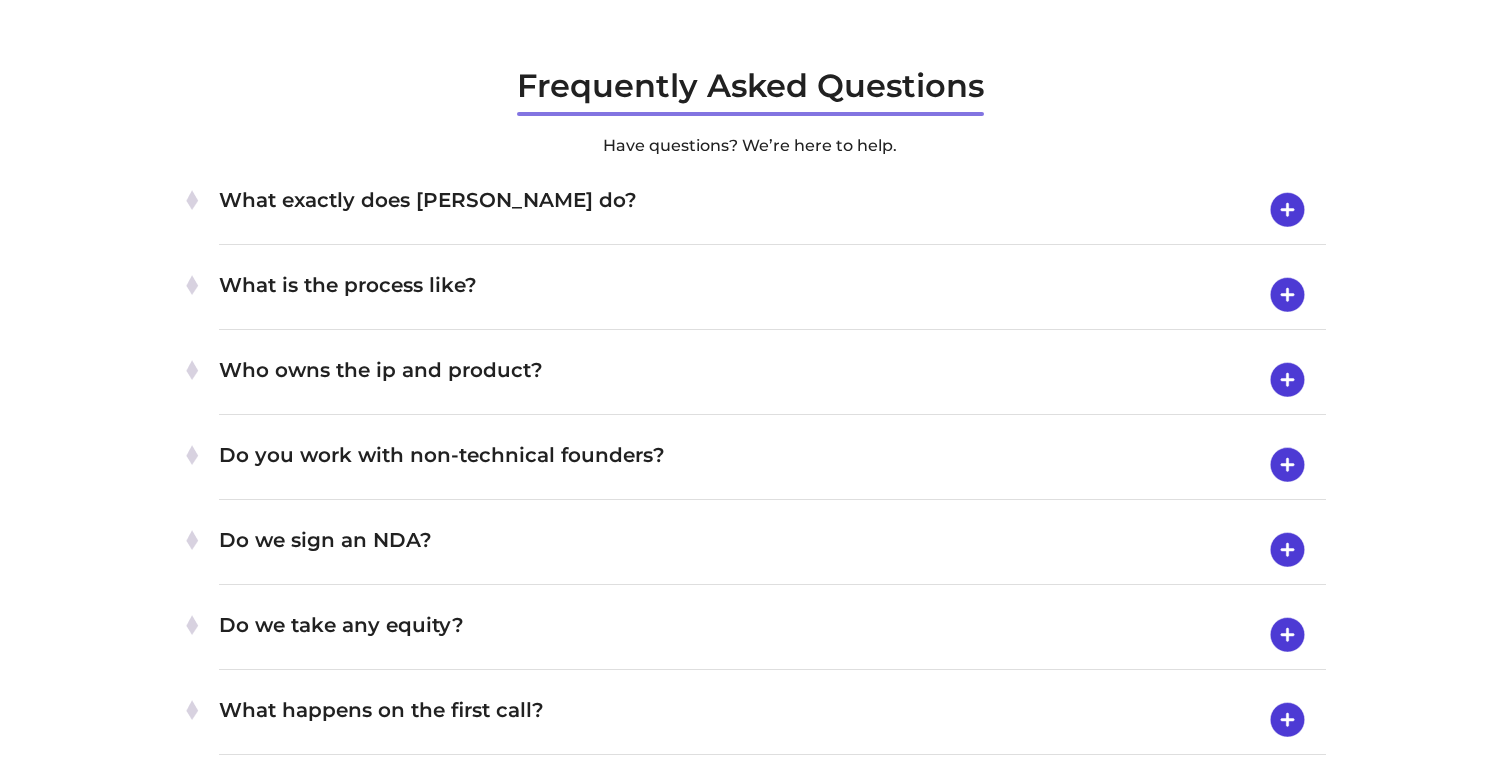 click at bounding box center [1287, 465] 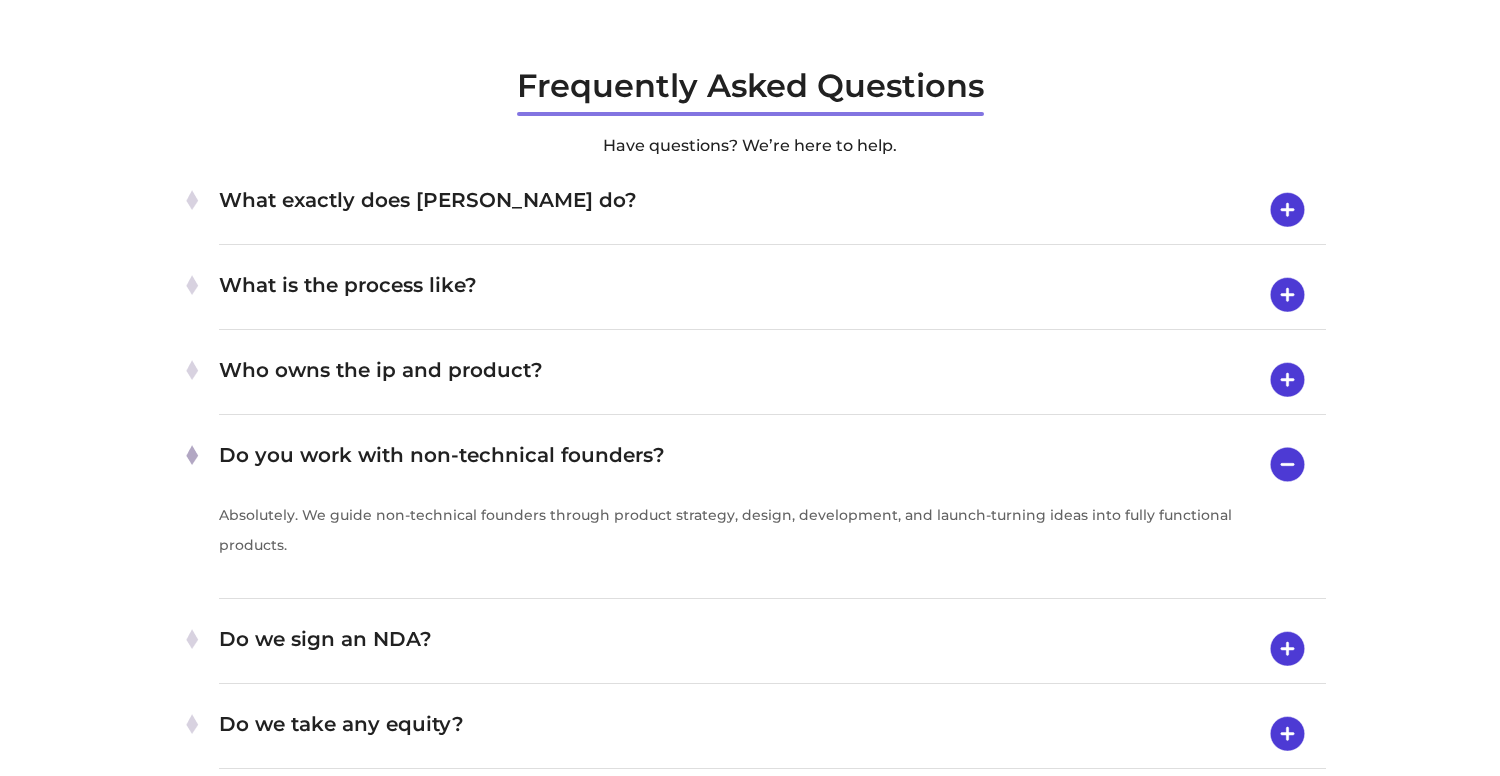 click at bounding box center (1287, 295) 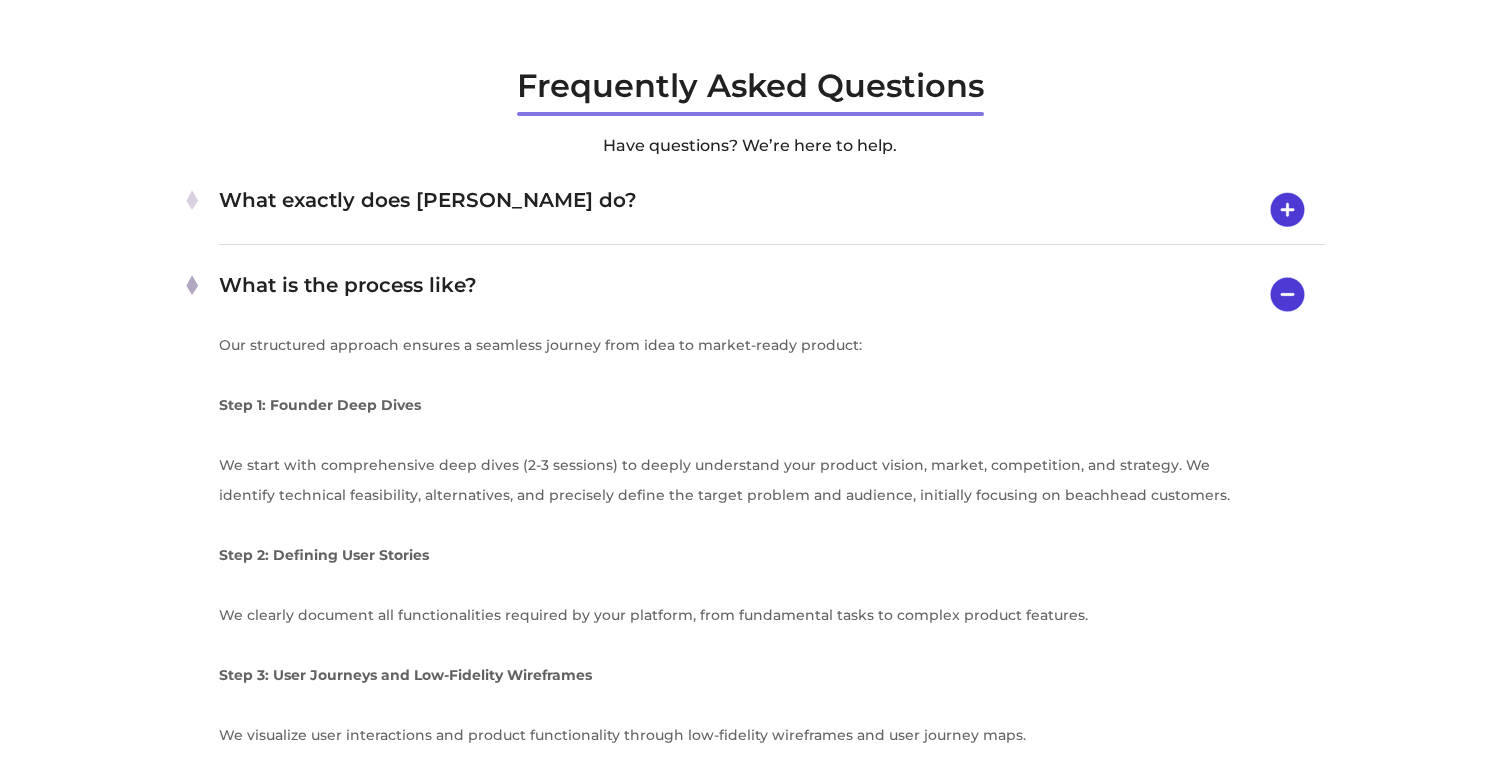 click at bounding box center [1287, 210] 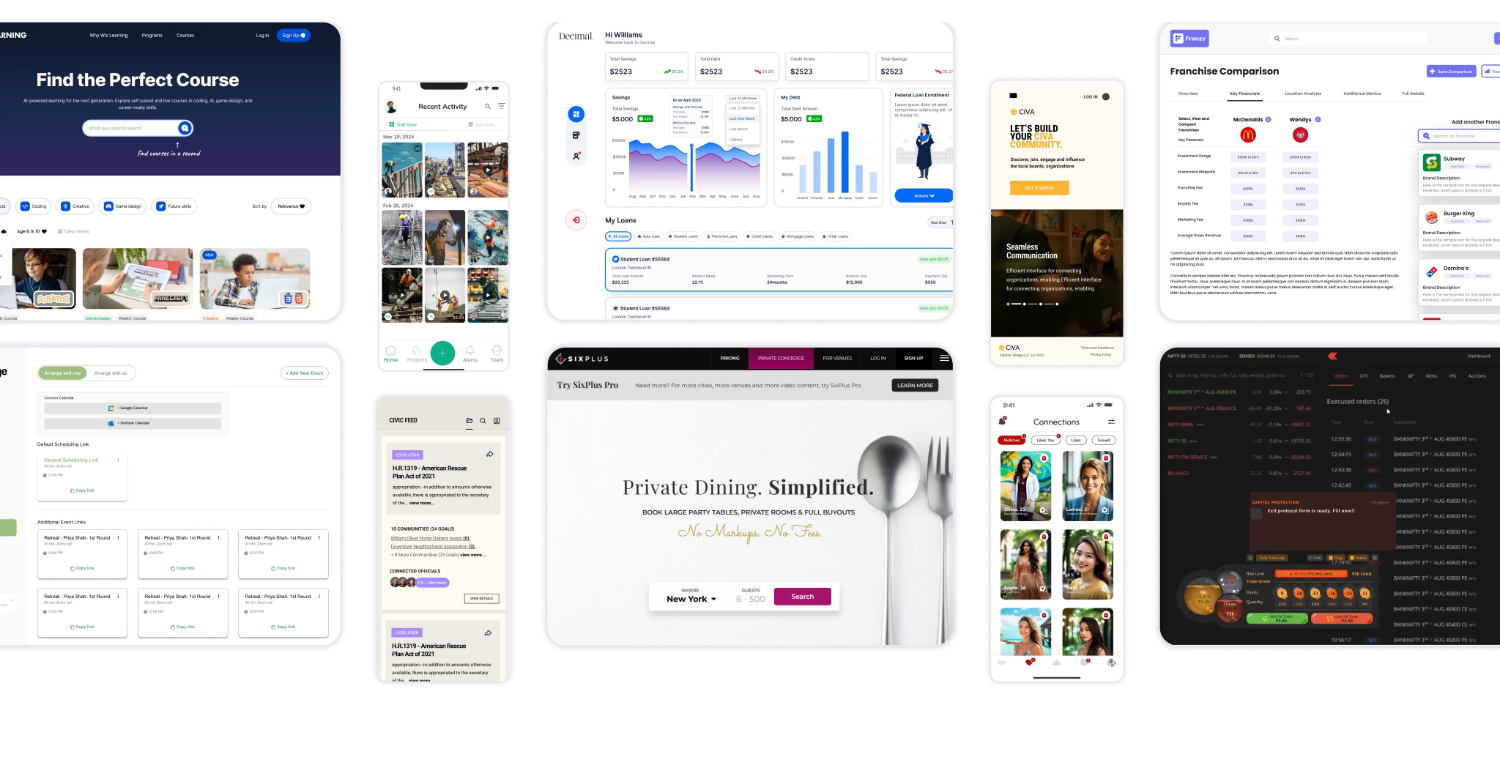 scroll, scrollTop: 1641, scrollLeft: 0, axis: vertical 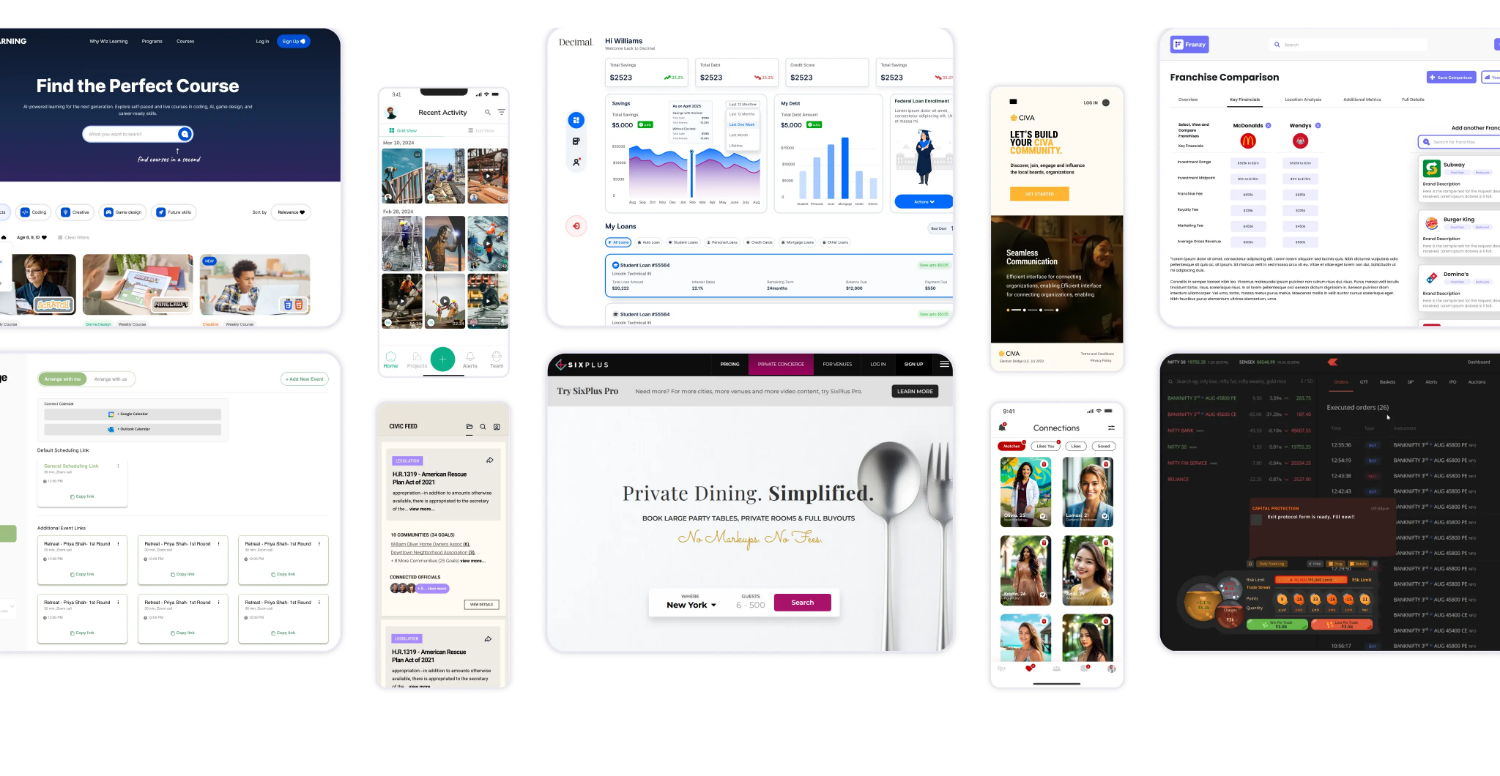 click at bounding box center (750, 378) 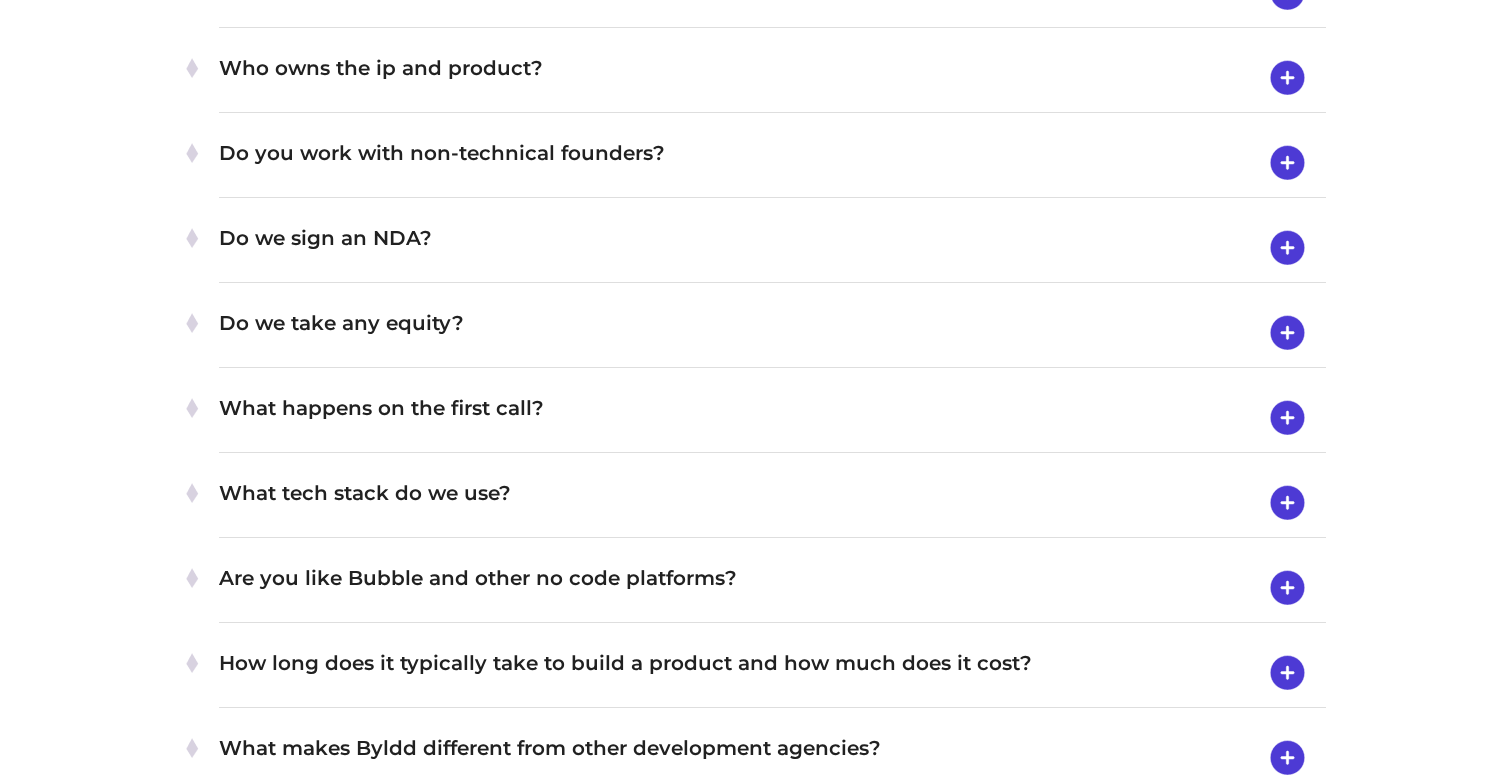 scroll, scrollTop: 3795, scrollLeft: 0, axis: vertical 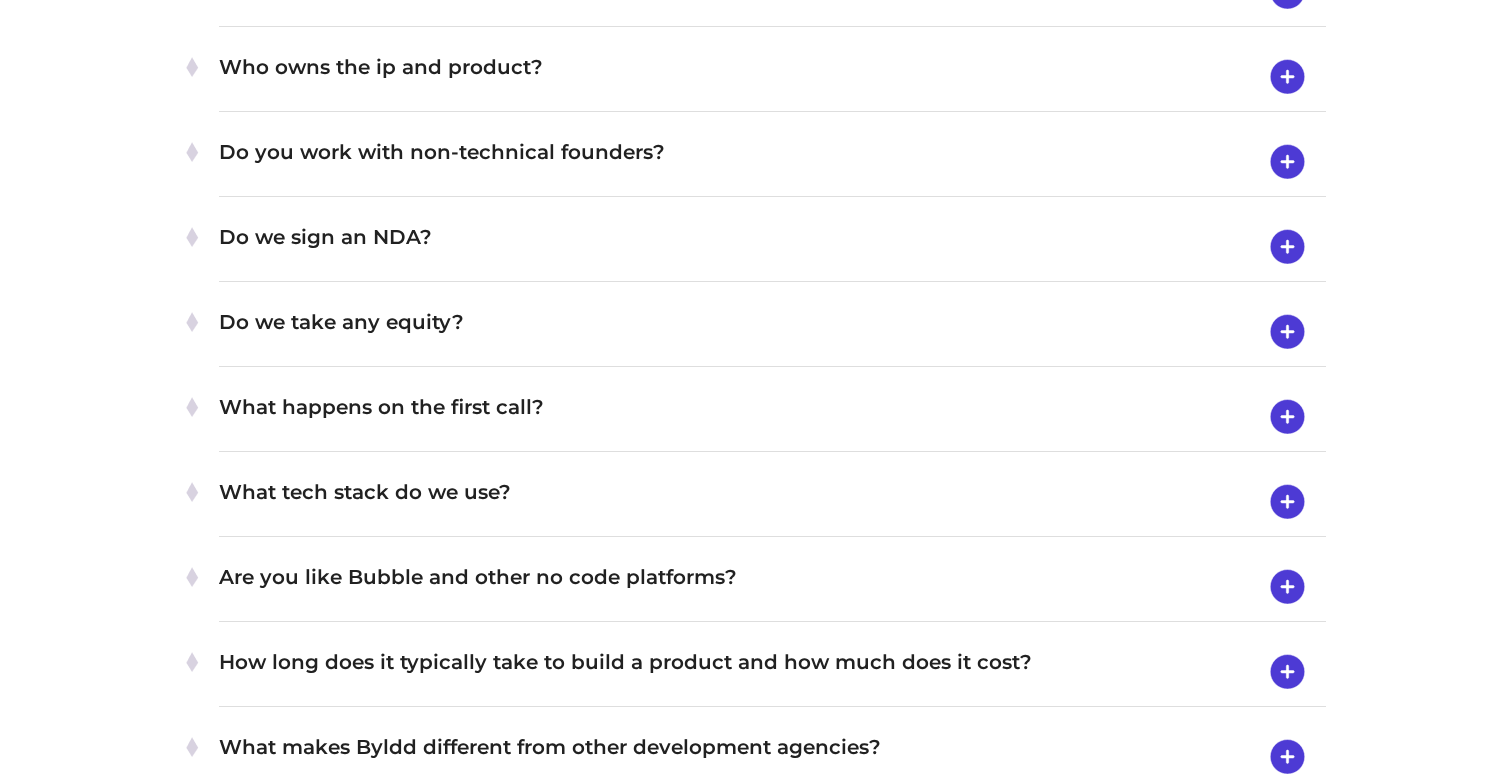 click at bounding box center (1287, 77) 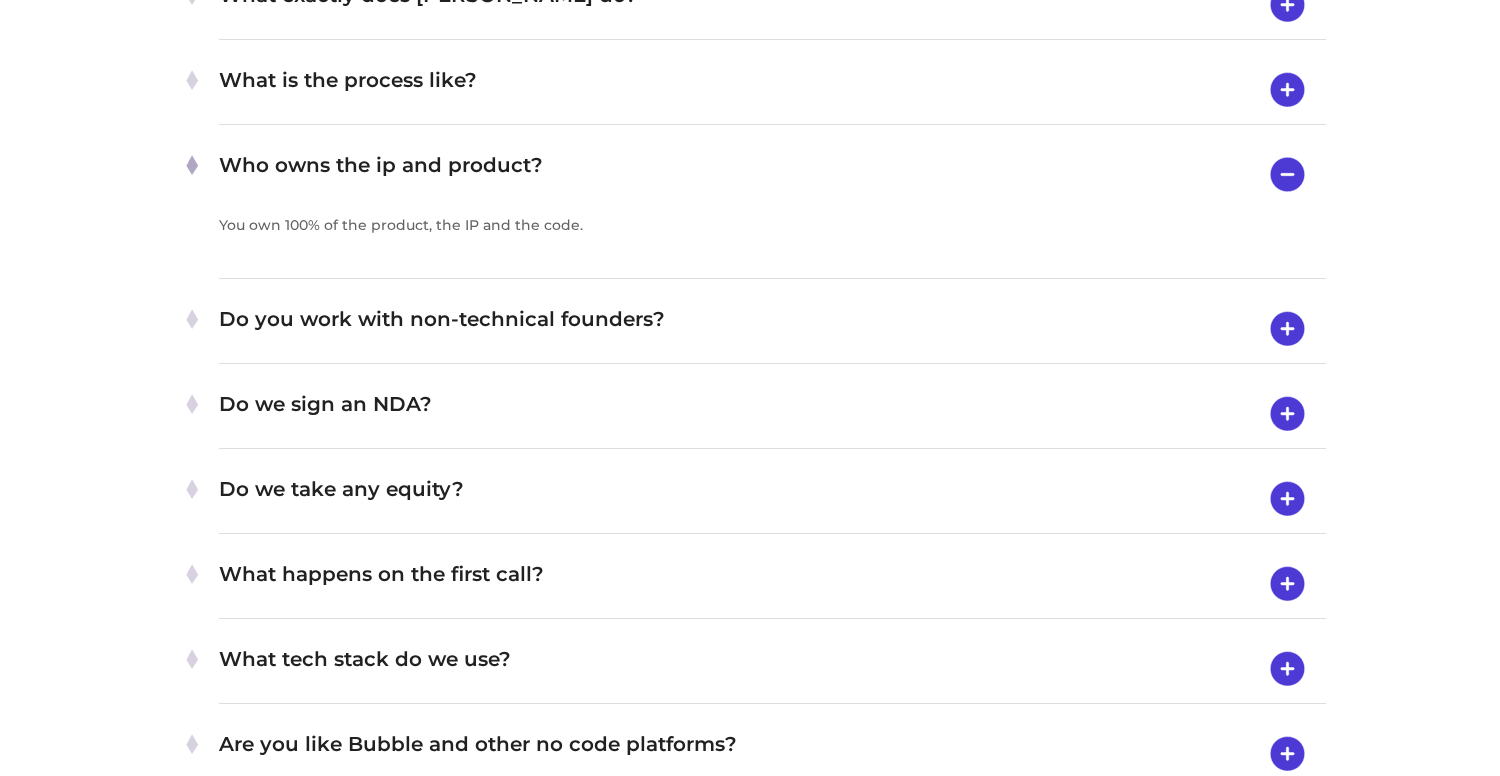 scroll, scrollTop: 3570, scrollLeft: 0, axis: vertical 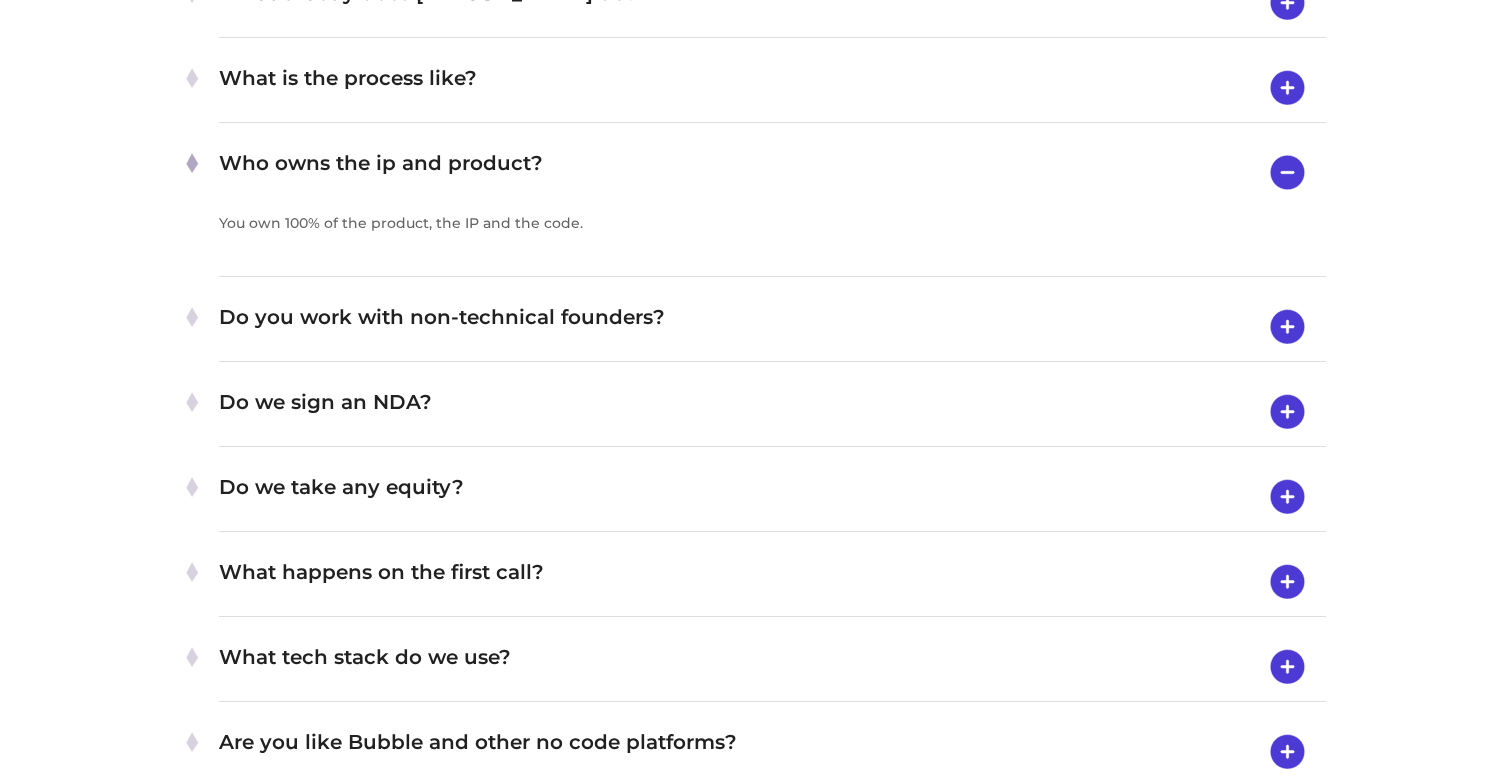click at bounding box center (1287, 88) 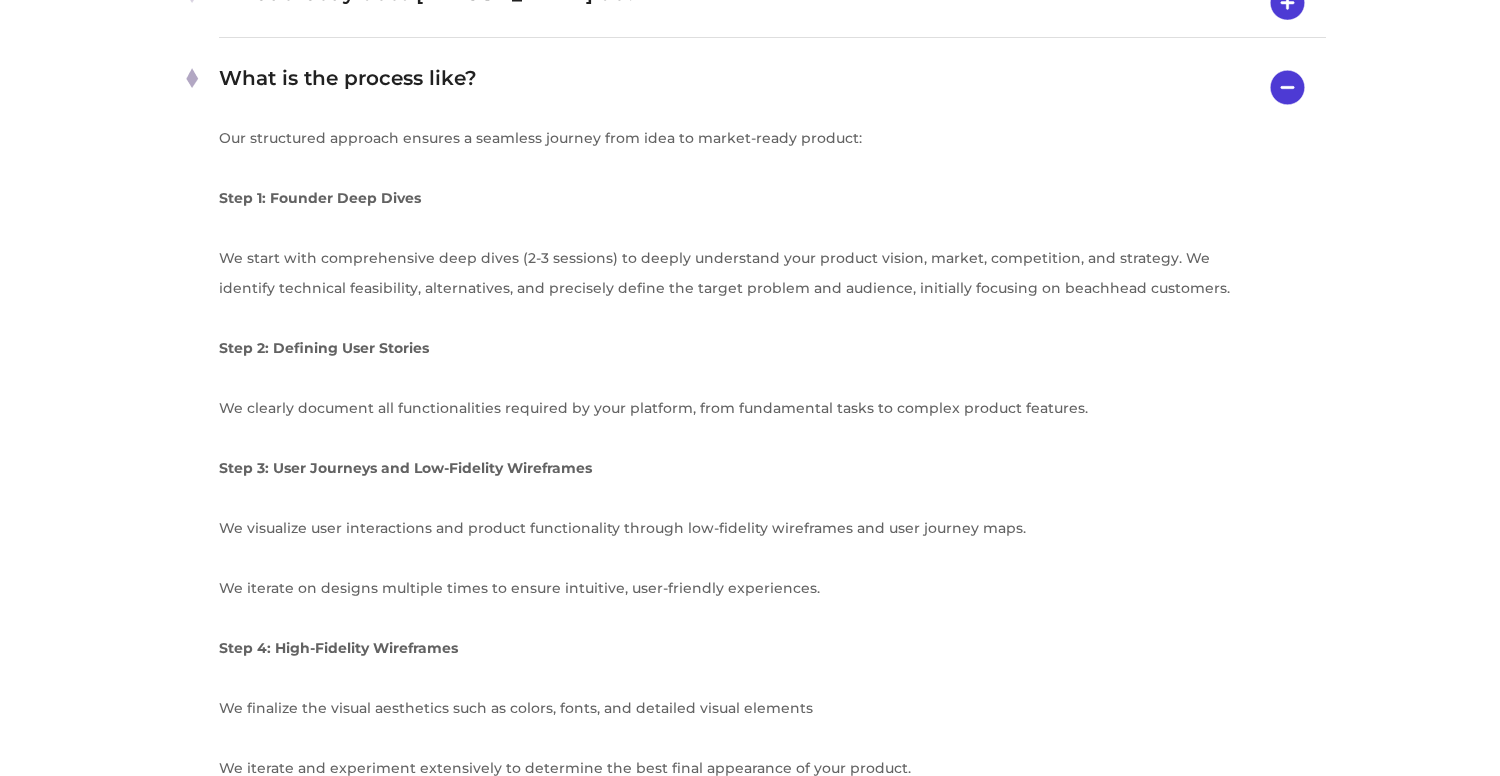 click at bounding box center (1287, 87) 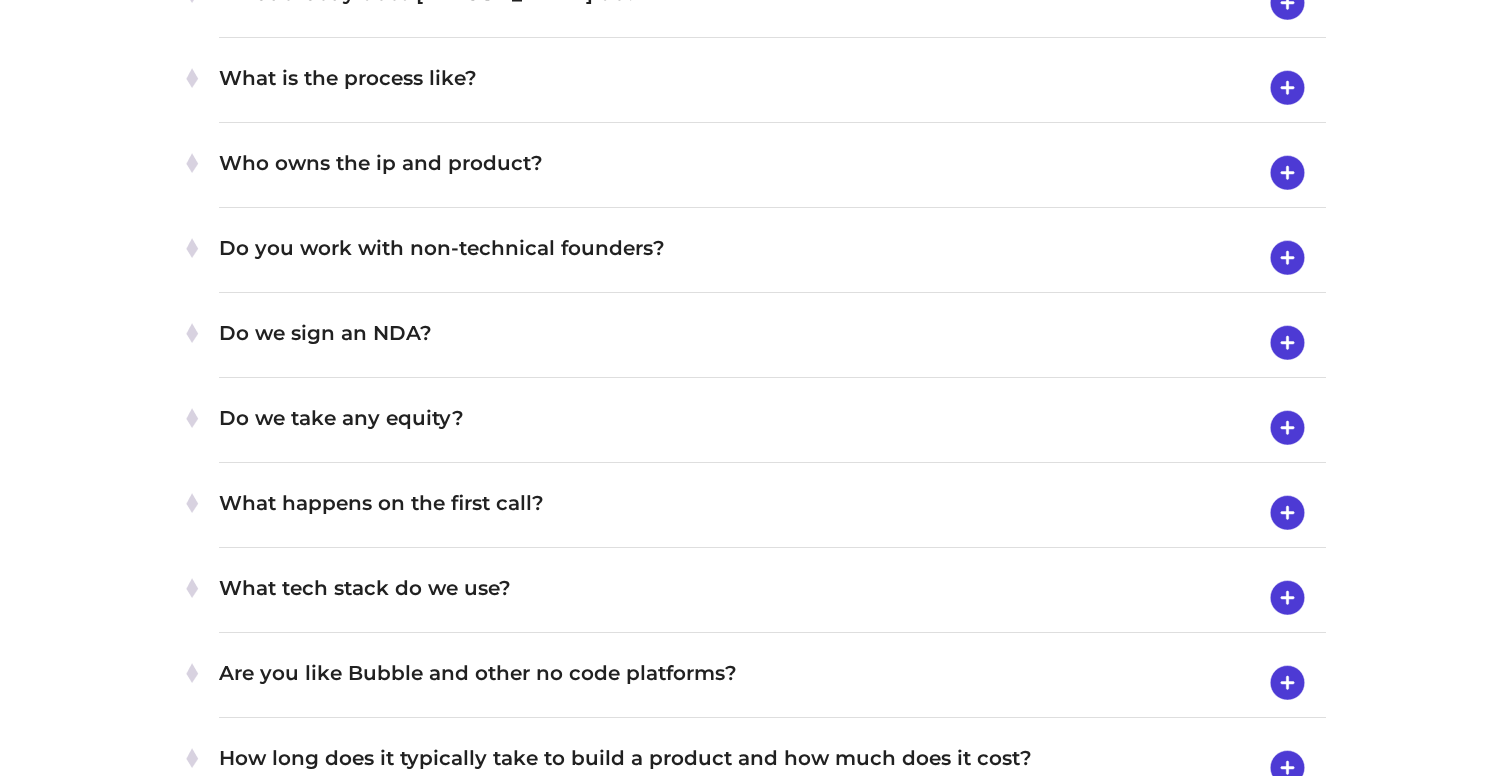 click at bounding box center (1287, 343) 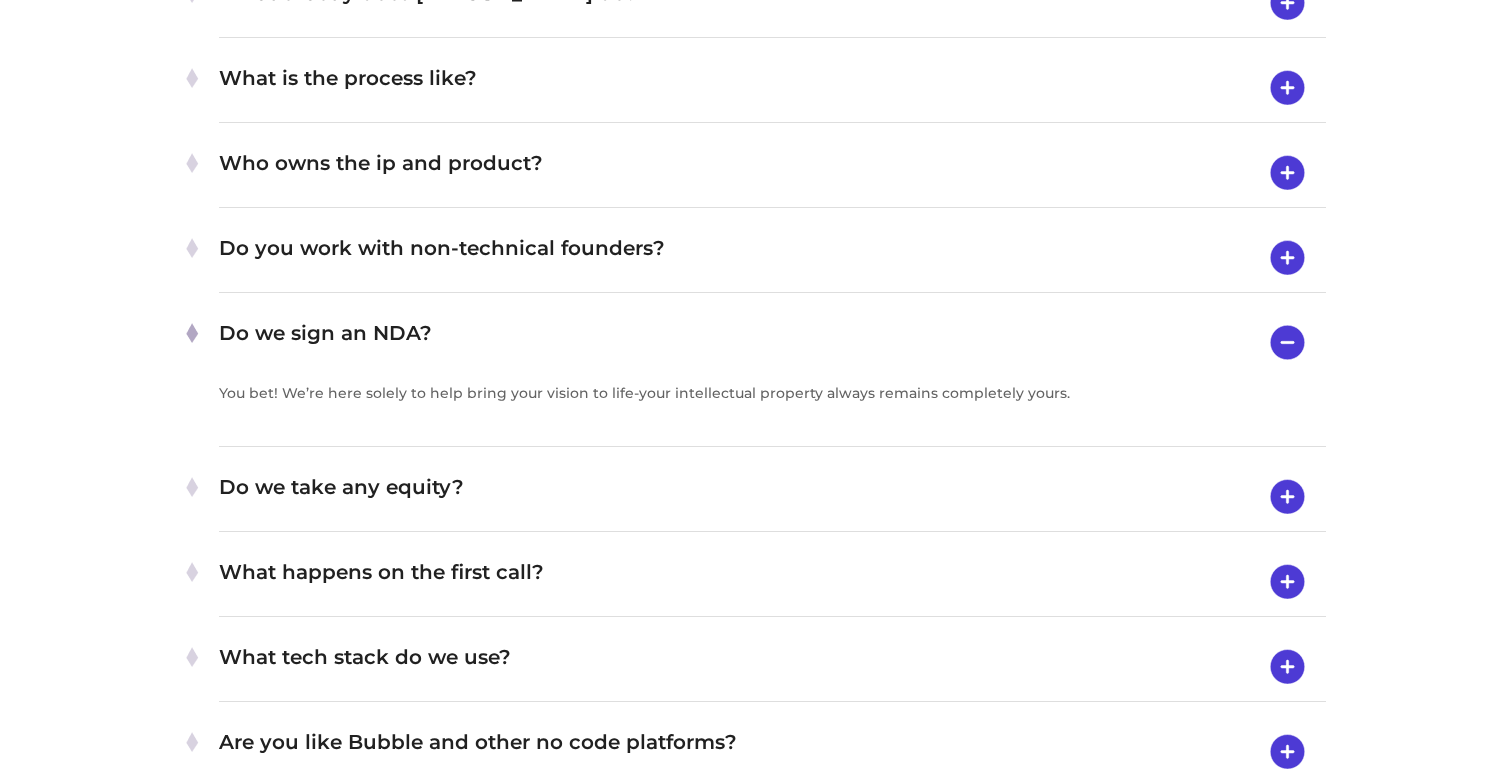 click at bounding box center [1287, 342] 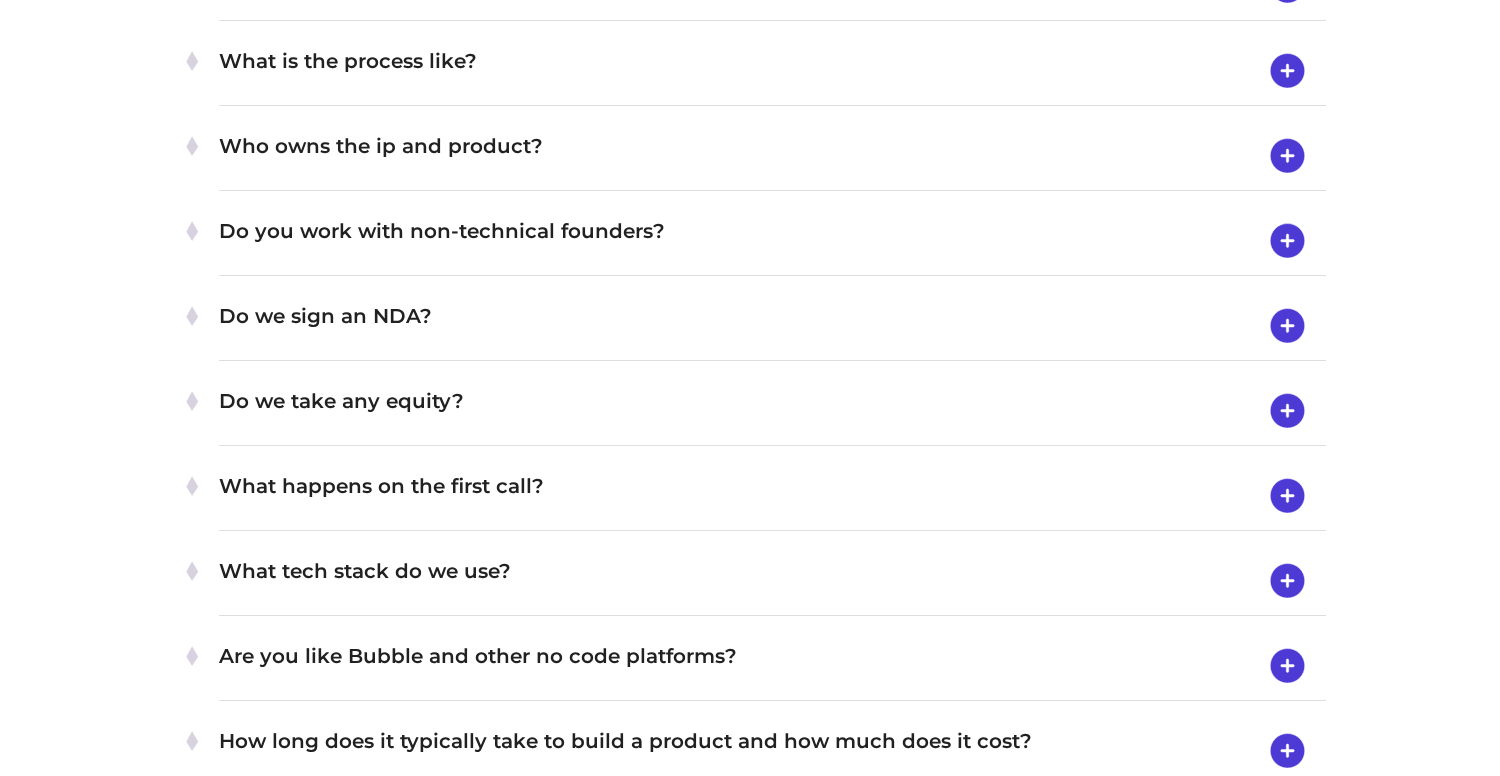 scroll, scrollTop: 3588, scrollLeft: 0, axis: vertical 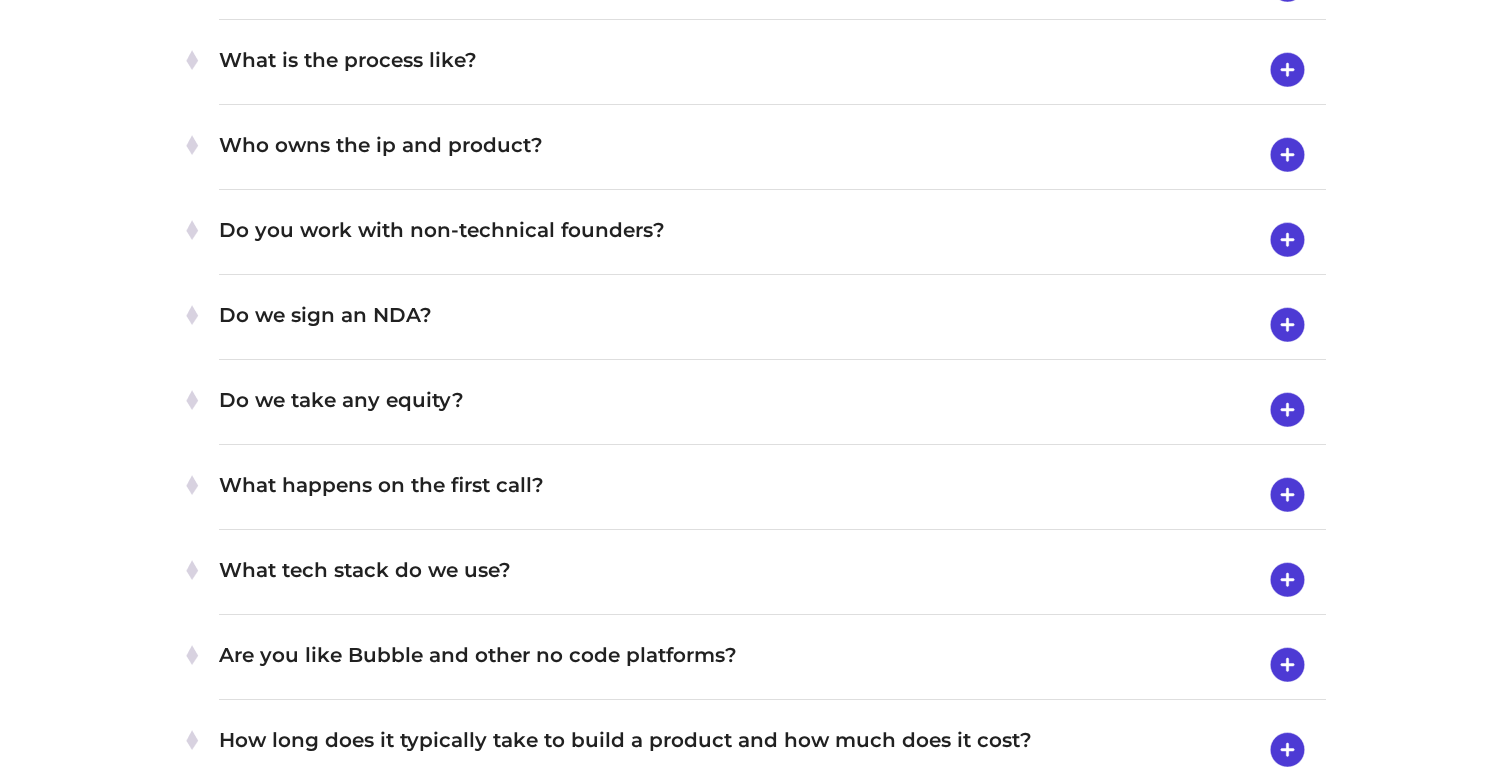 click at bounding box center [1287, 410] 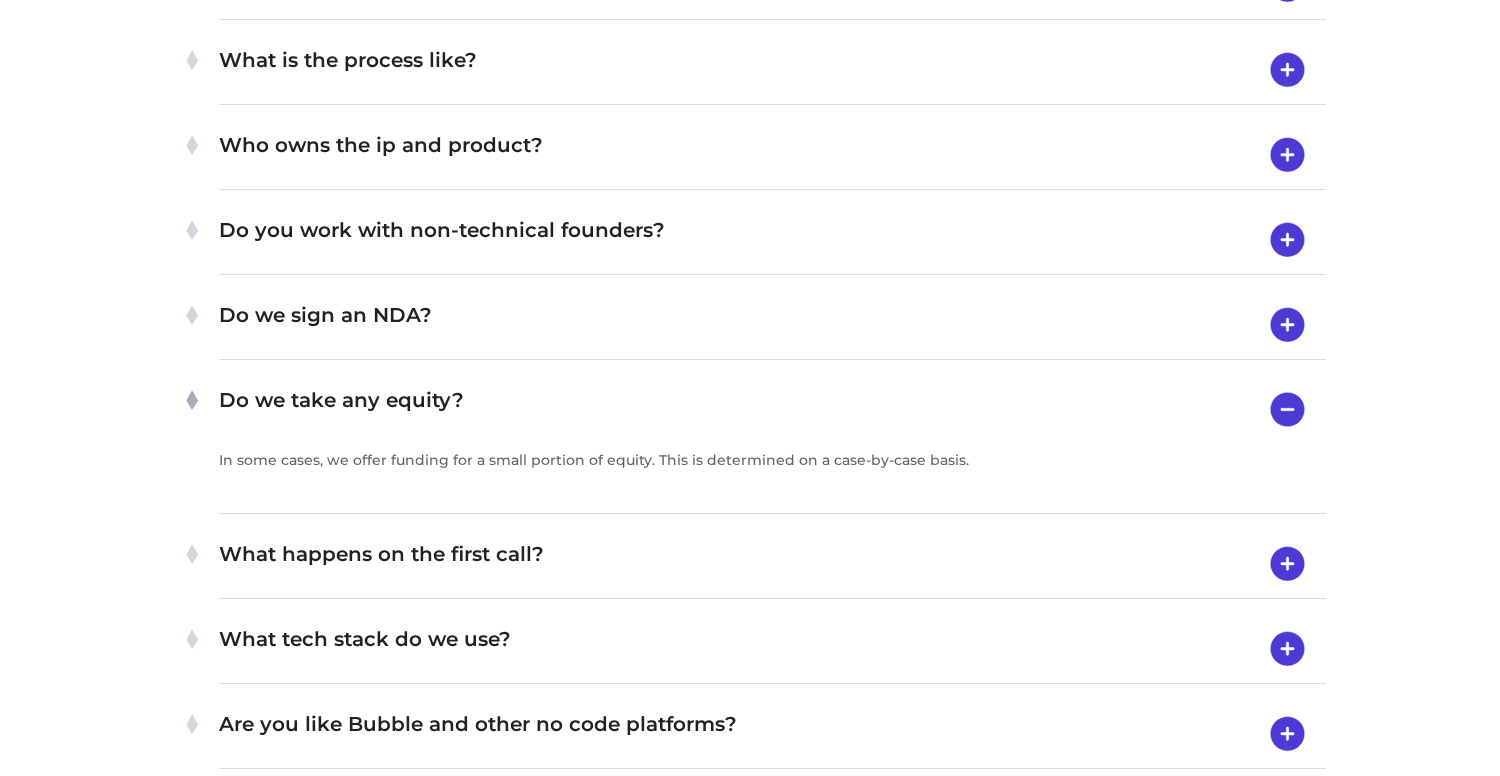 click at bounding box center [1287, 409] 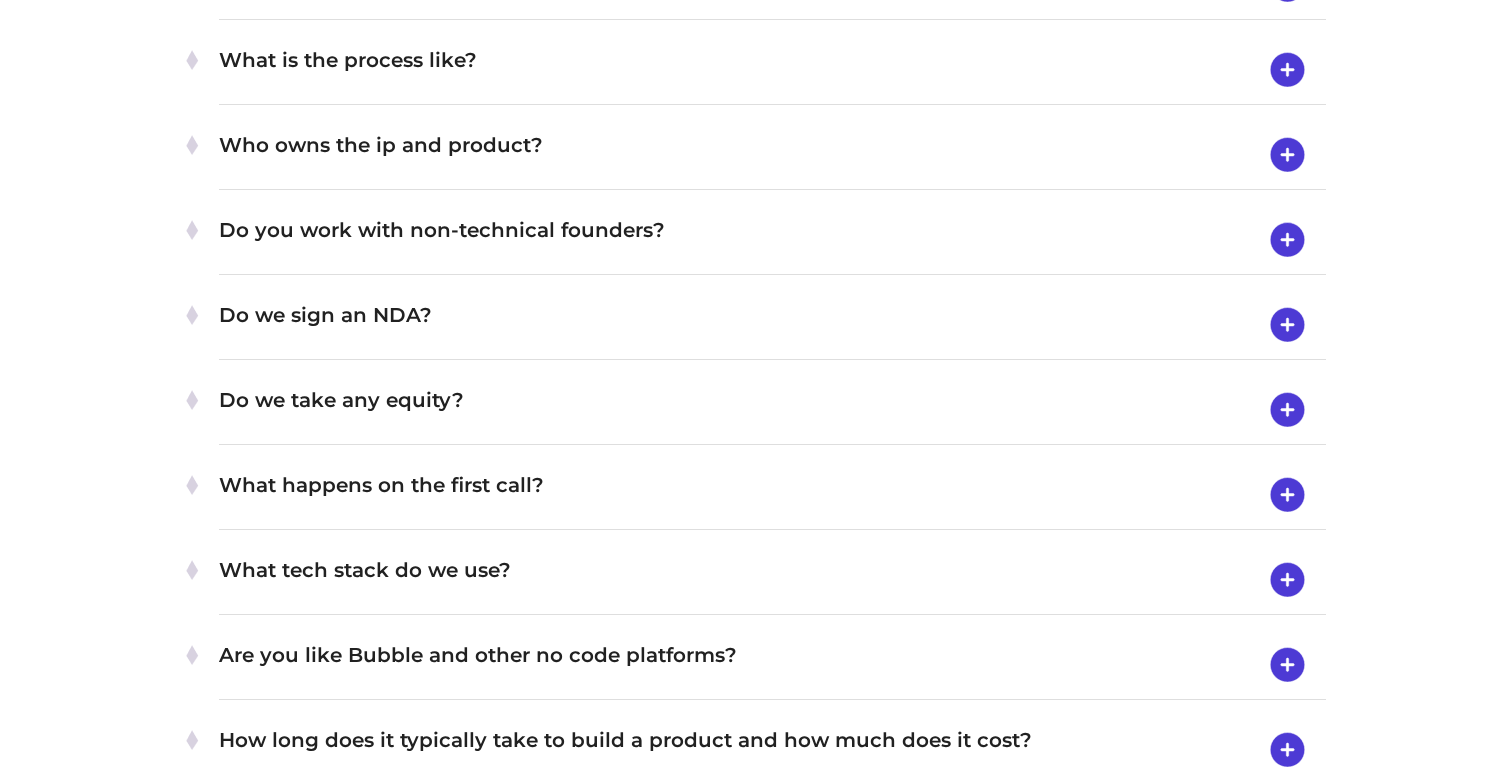click at bounding box center [1287, 495] 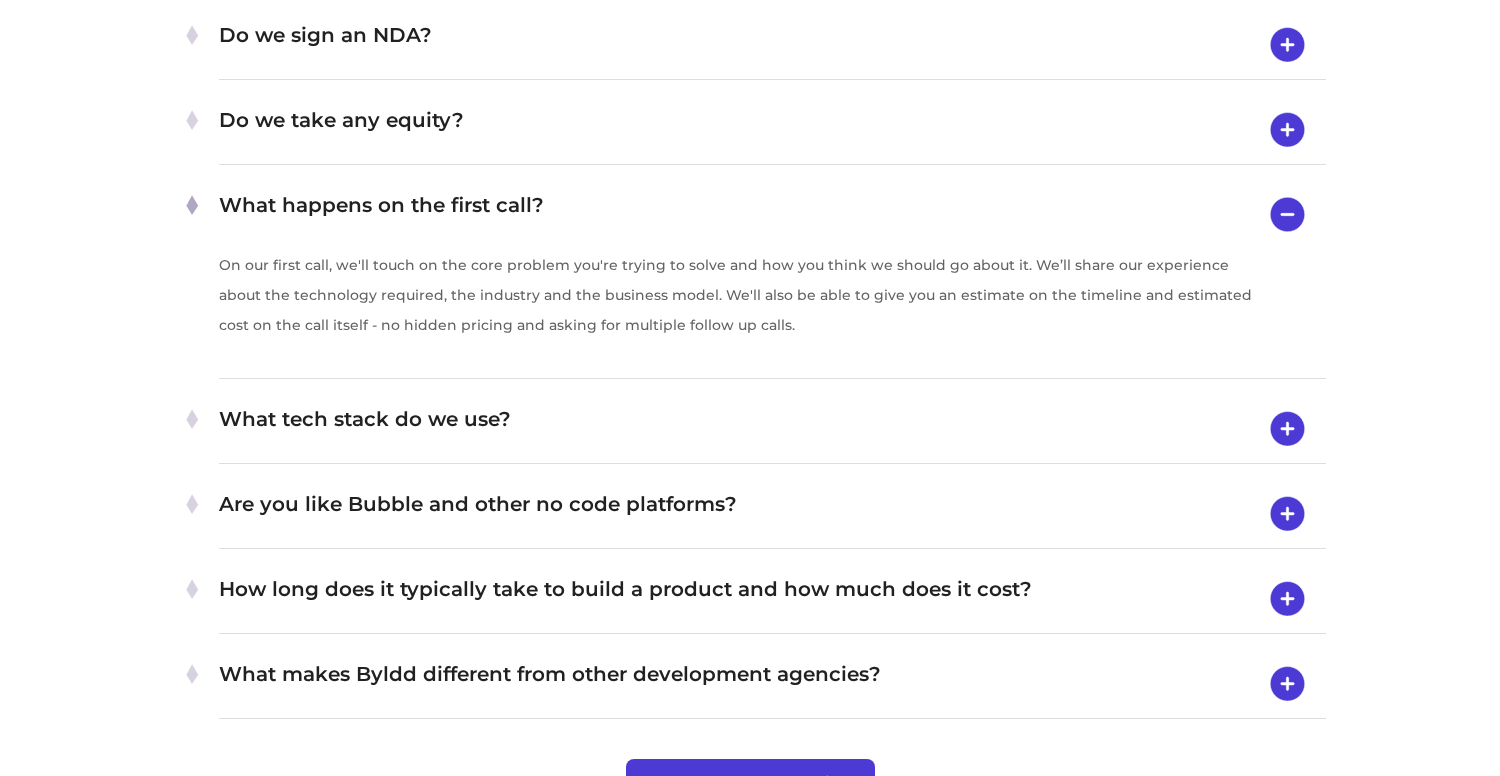 scroll, scrollTop: 3876, scrollLeft: 0, axis: vertical 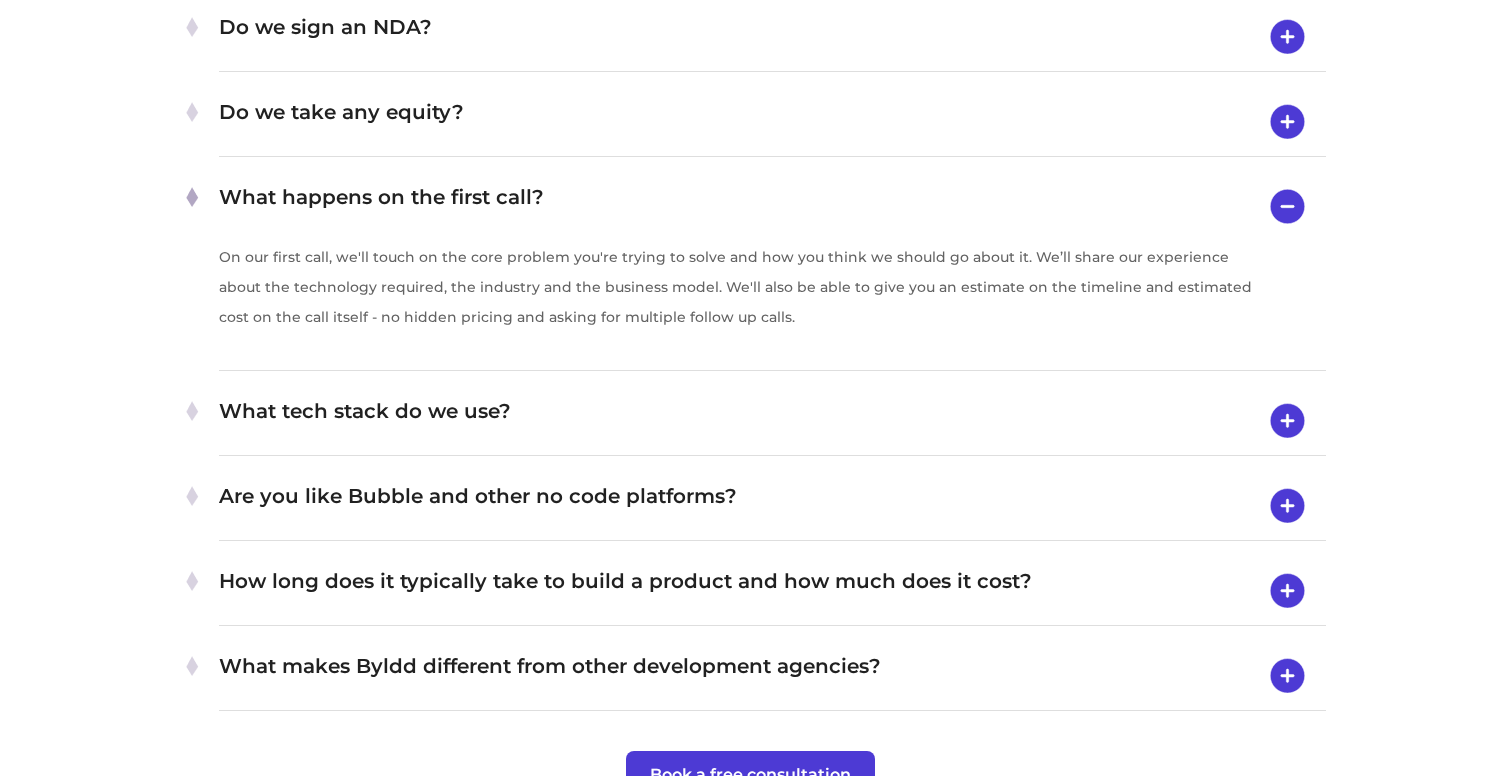 click at bounding box center (1287, 206) 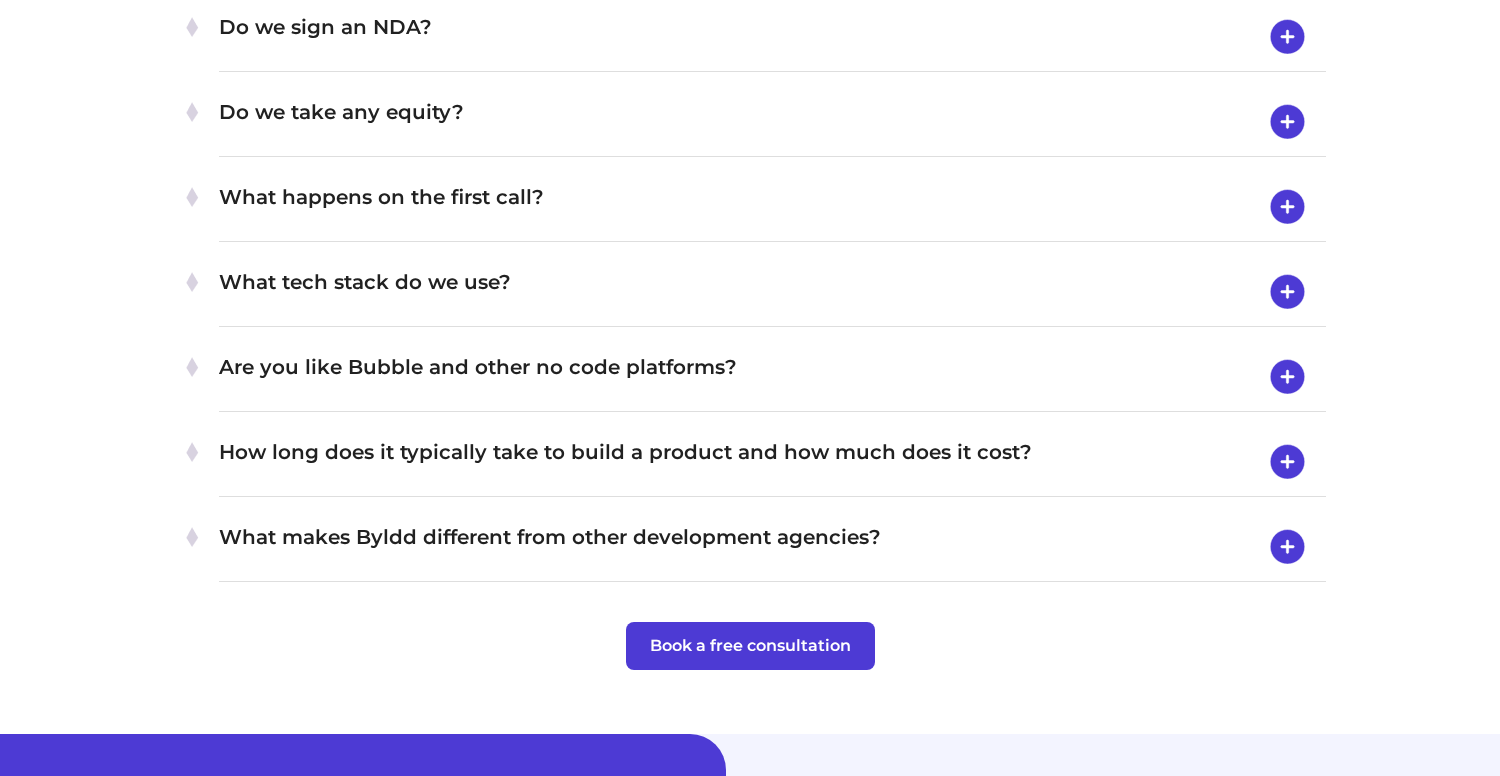 click at bounding box center [1287, 292] 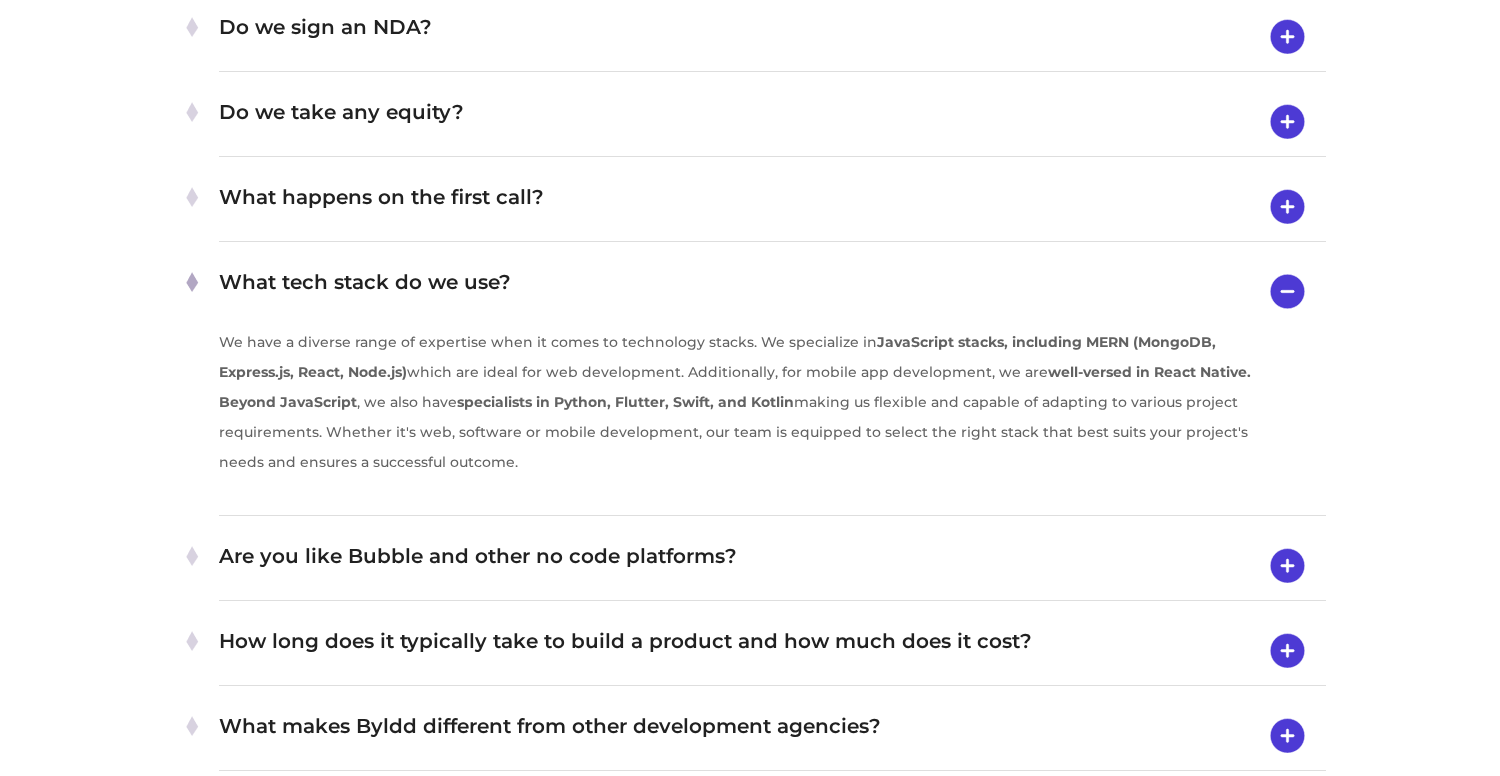 click at bounding box center [1287, 291] 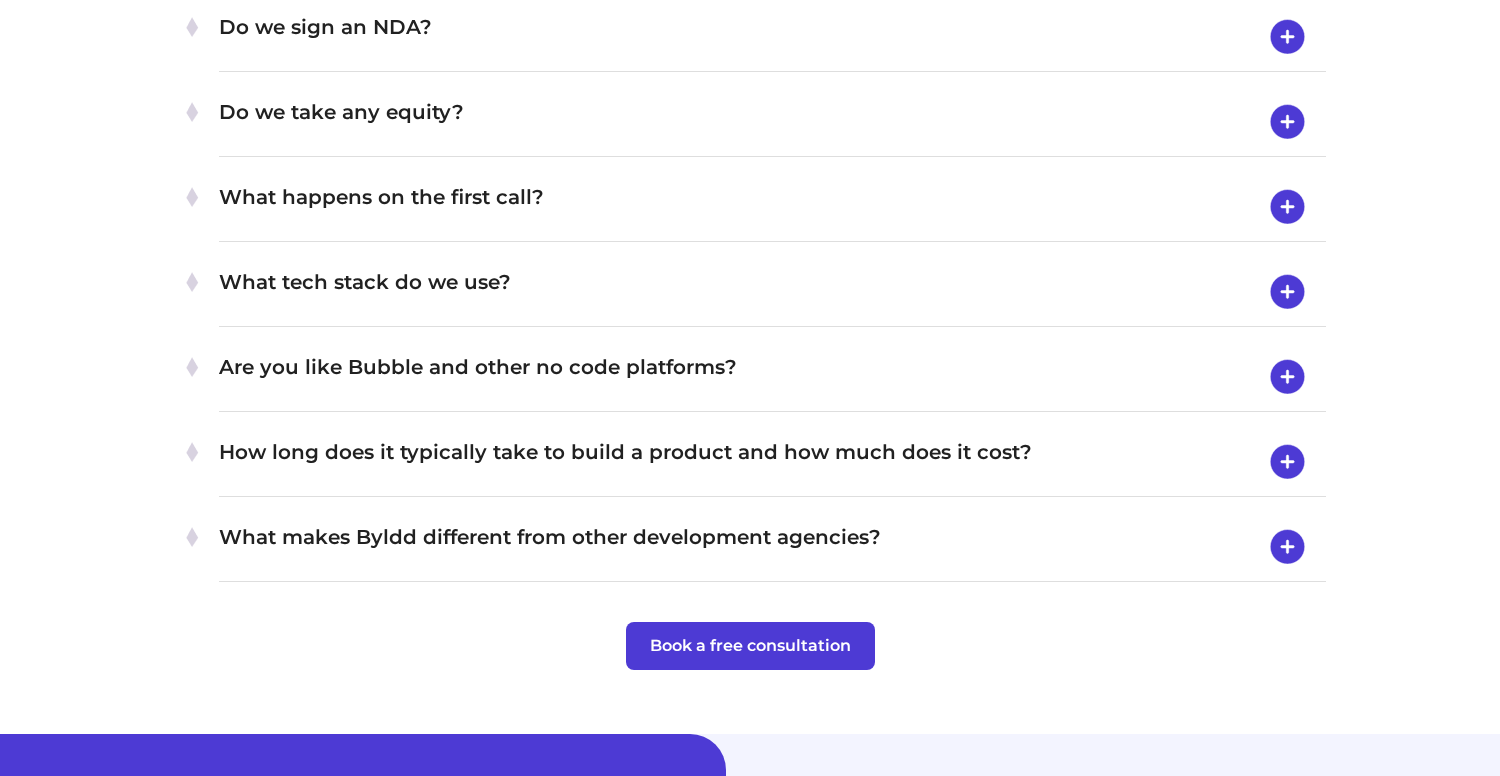 click at bounding box center (1287, 377) 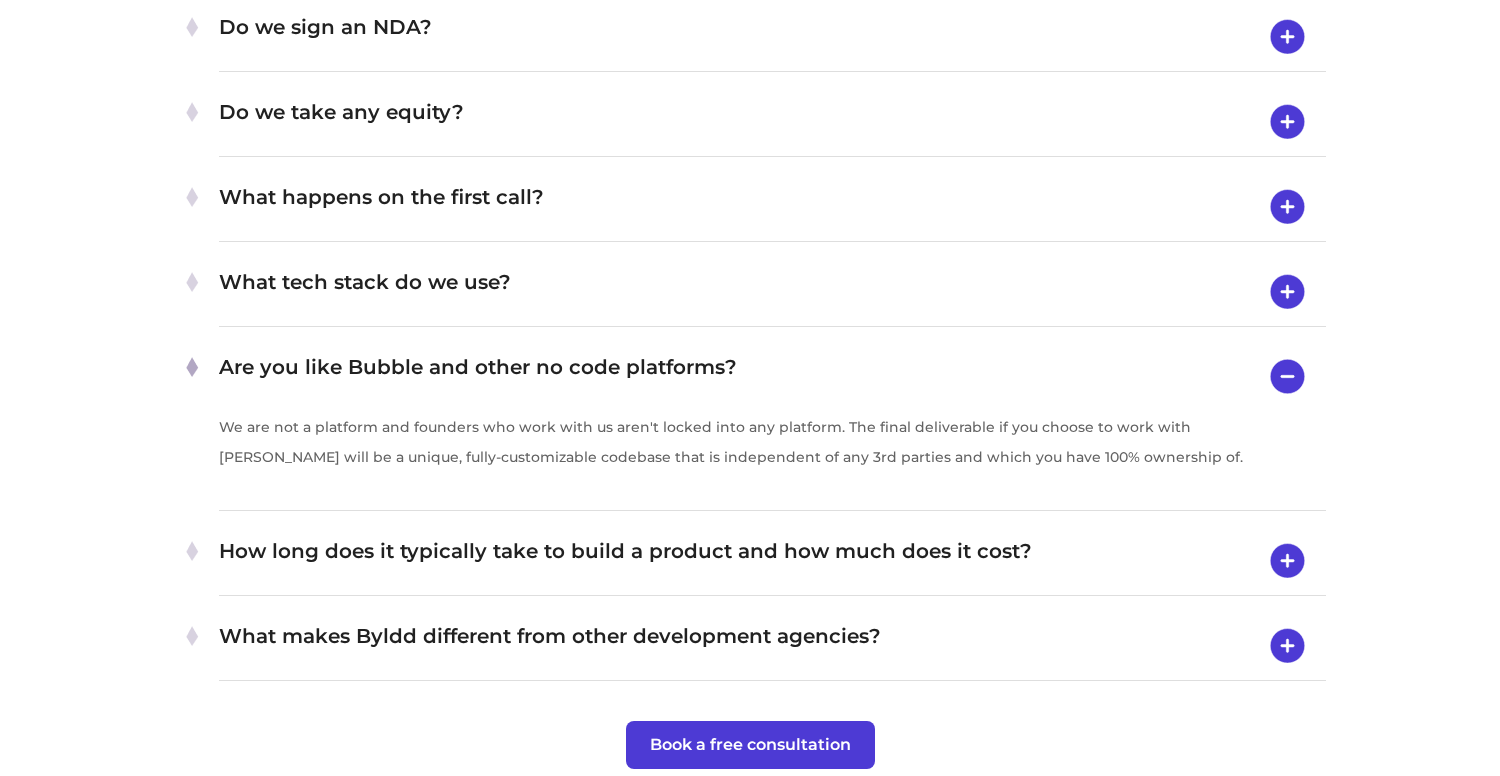 click at bounding box center (1287, 376) 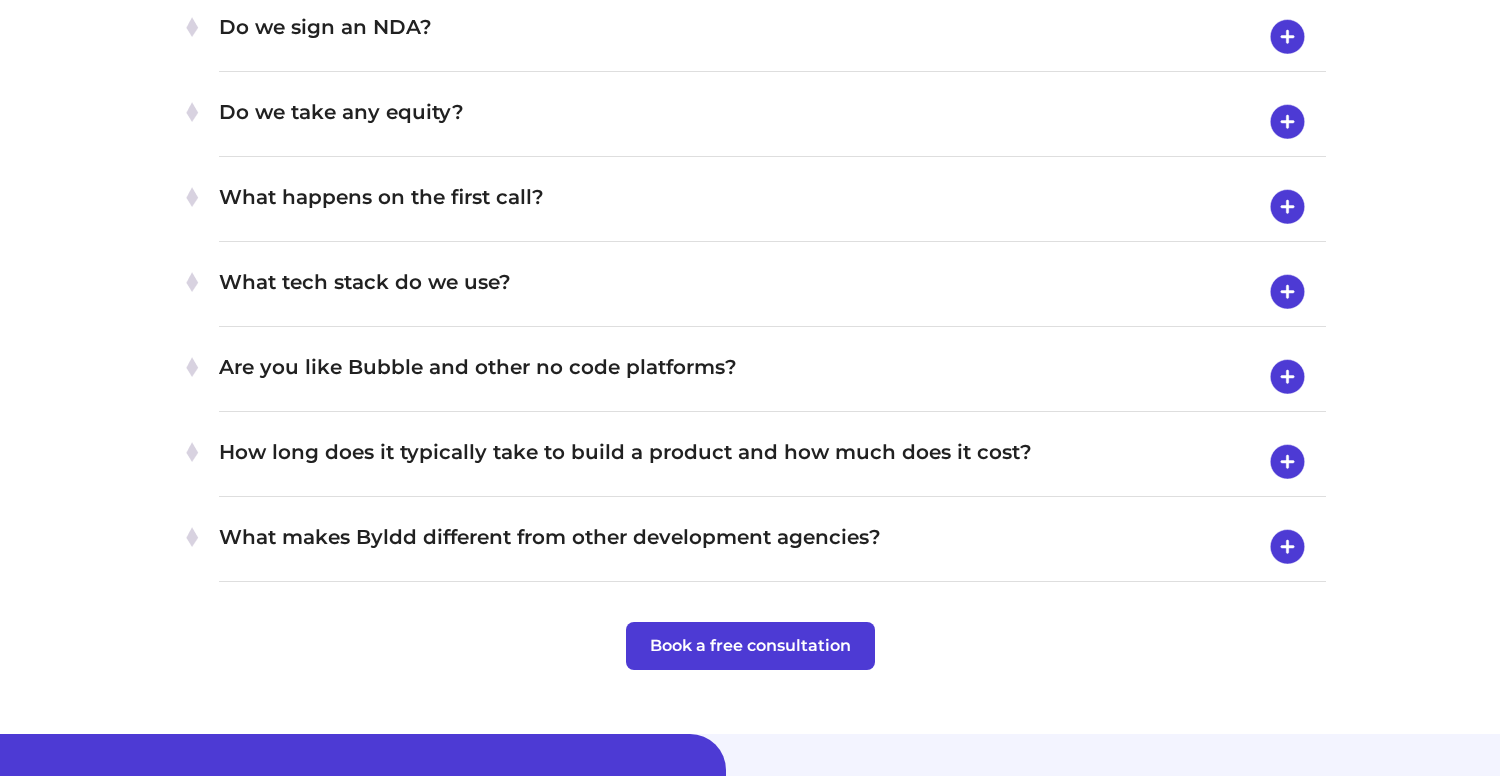click at bounding box center (1287, 462) 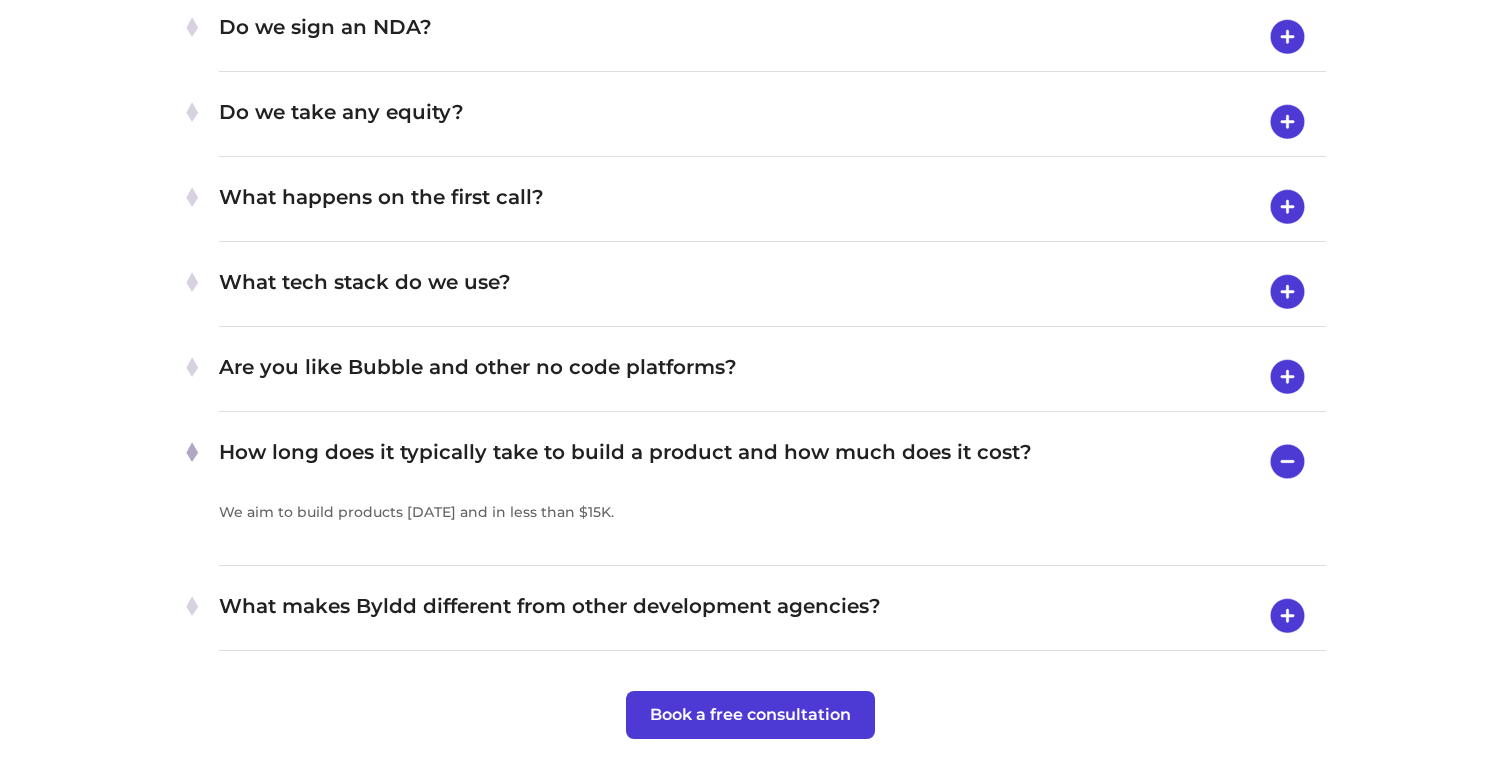 click at bounding box center [1287, 616] 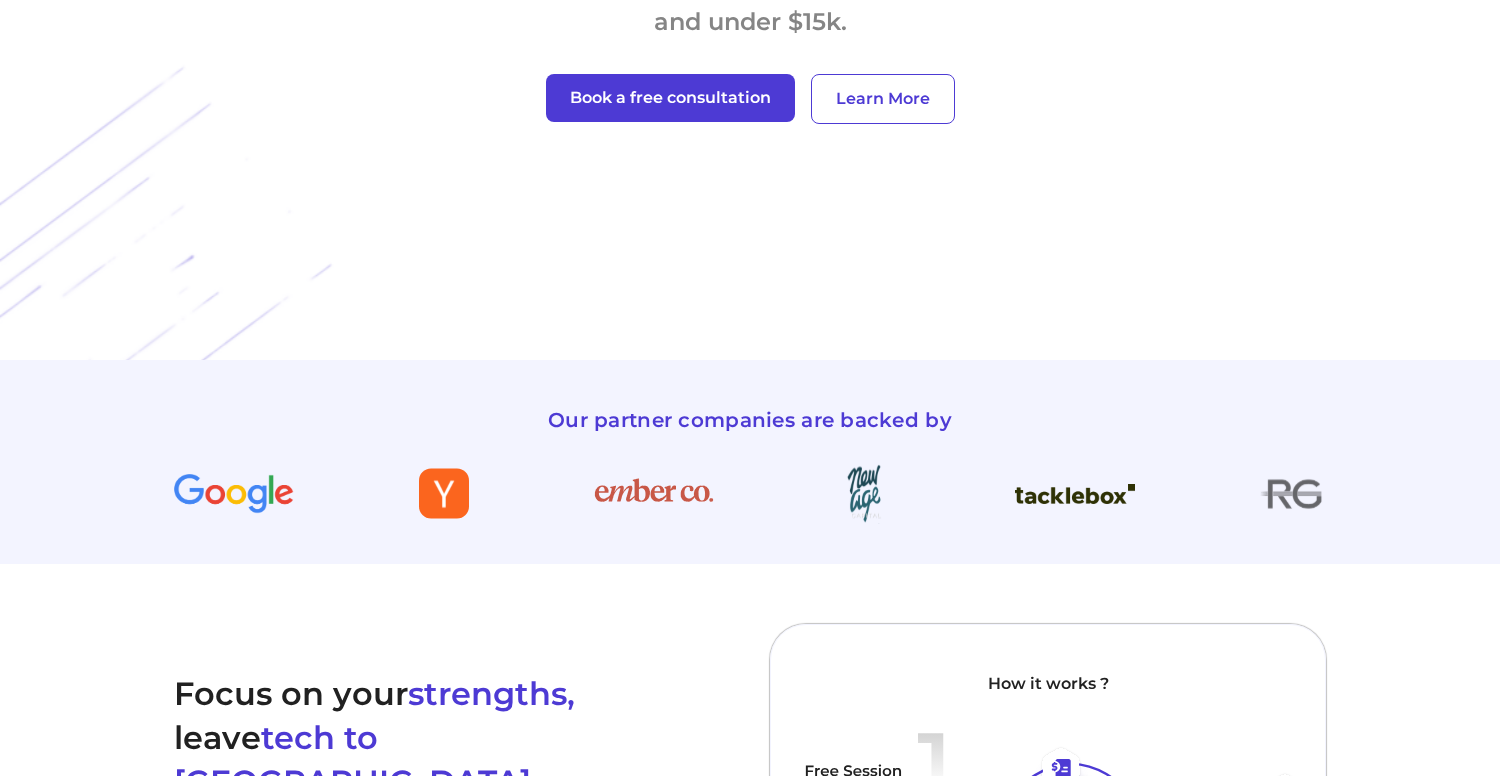 scroll, scrollTop: 0, scrollLeft: 0, axis: both 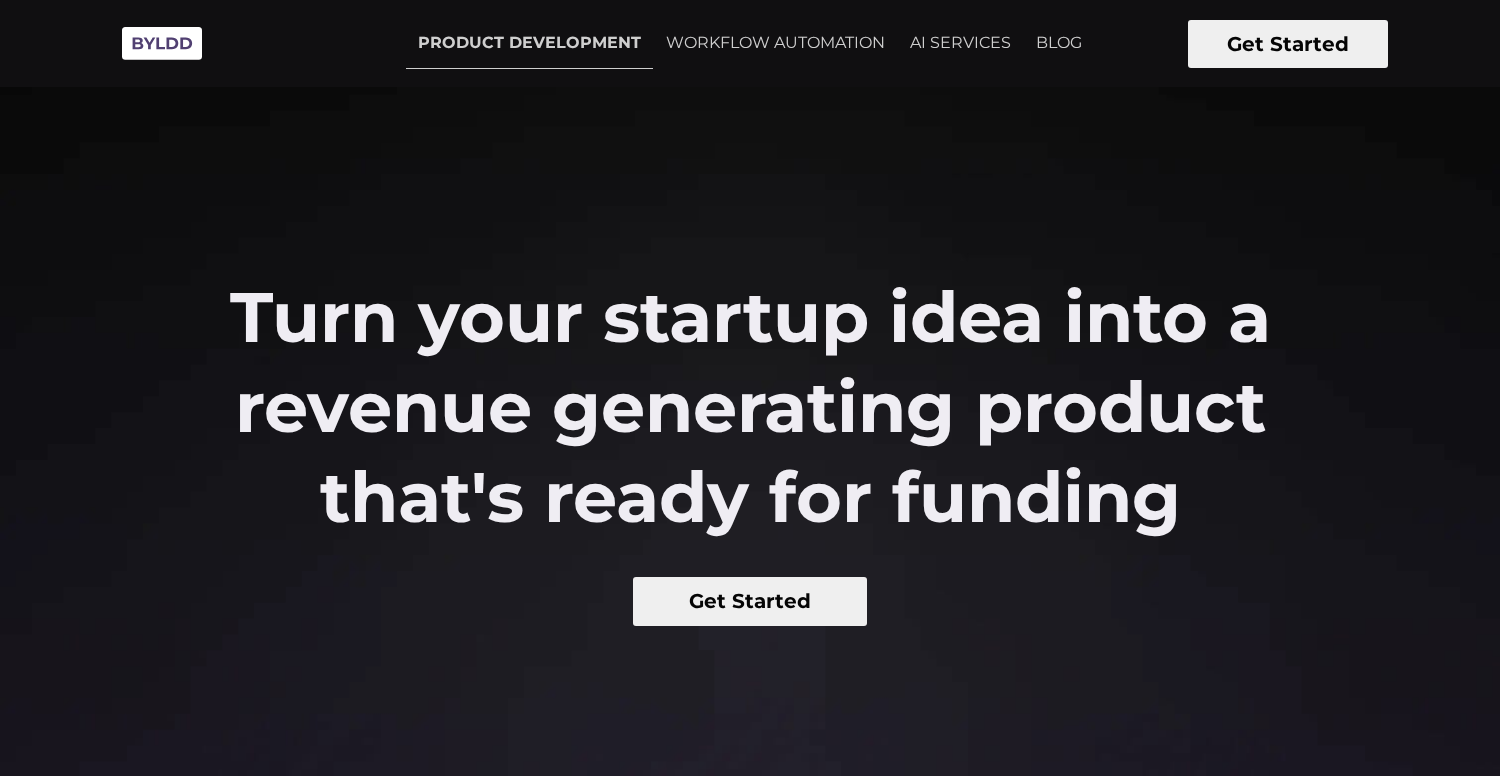 click on "Turn your startup idea into a revenue generating product that's ready for funding
Get Started" at bounding box center (750, 718) 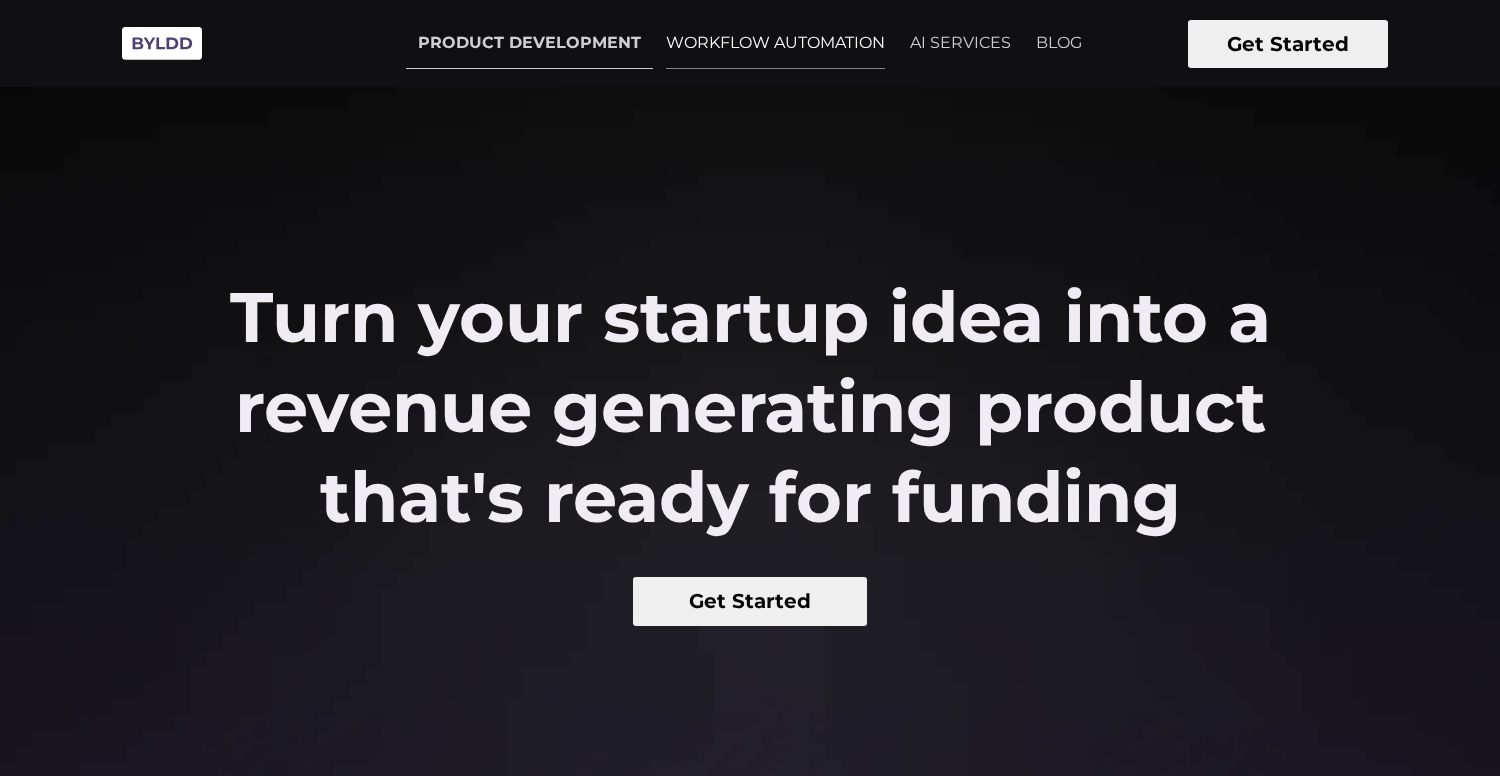 click on "WORKFLOW AUTOMATION" at bounding box center (775, 43) 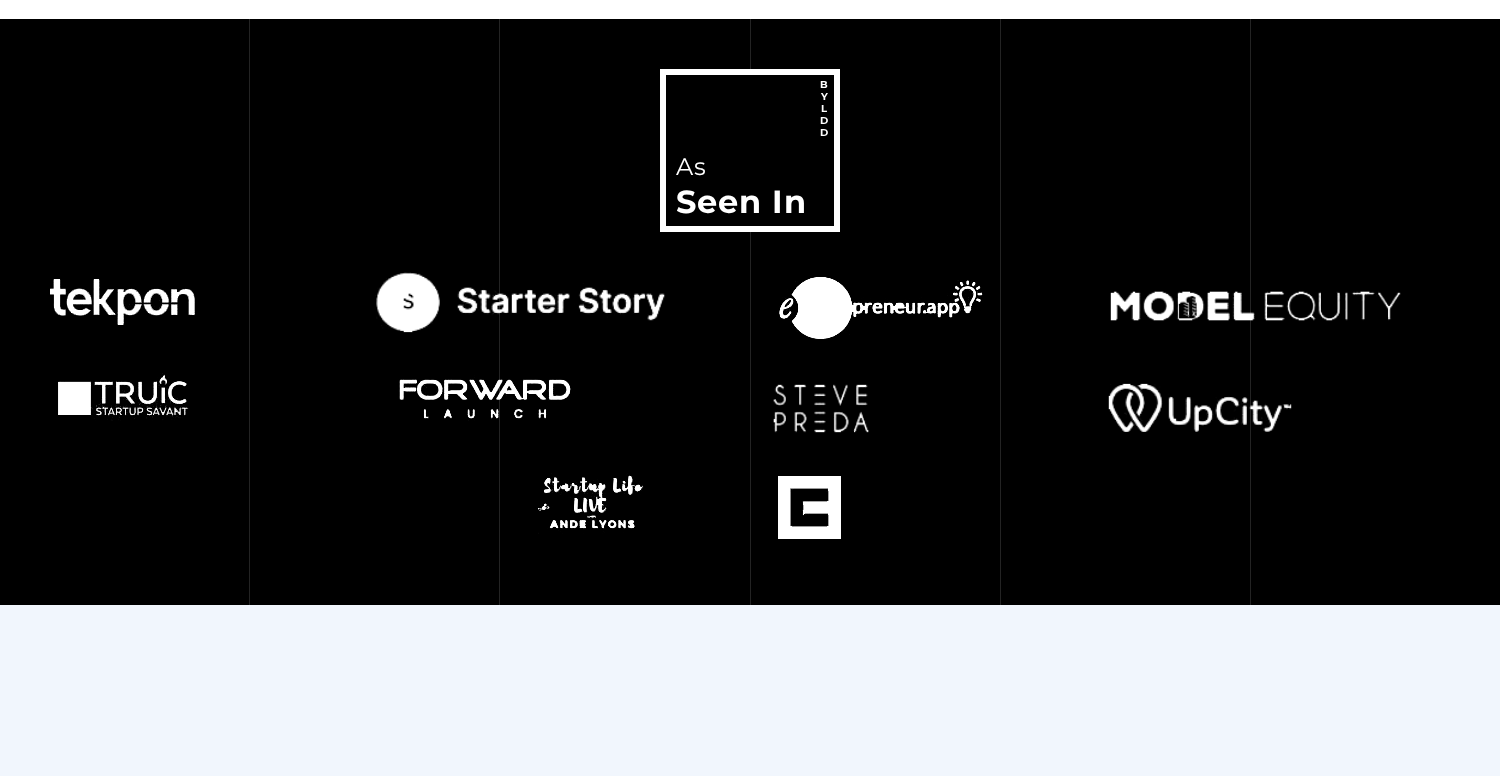 scroll, scrollTop: 5315, scrollLeft: 0, axis: vertical 